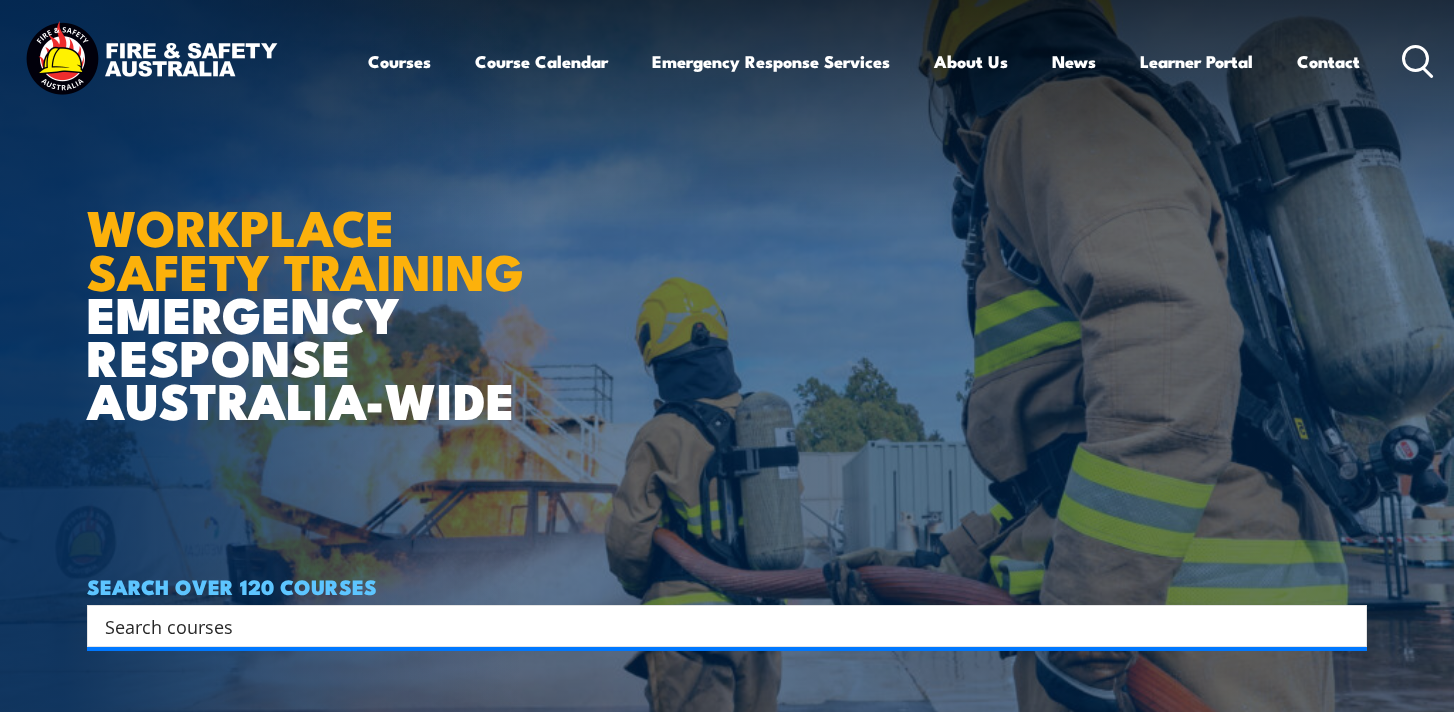 scroll, scrollTop: 0, scrollLeft: 0, axis: both 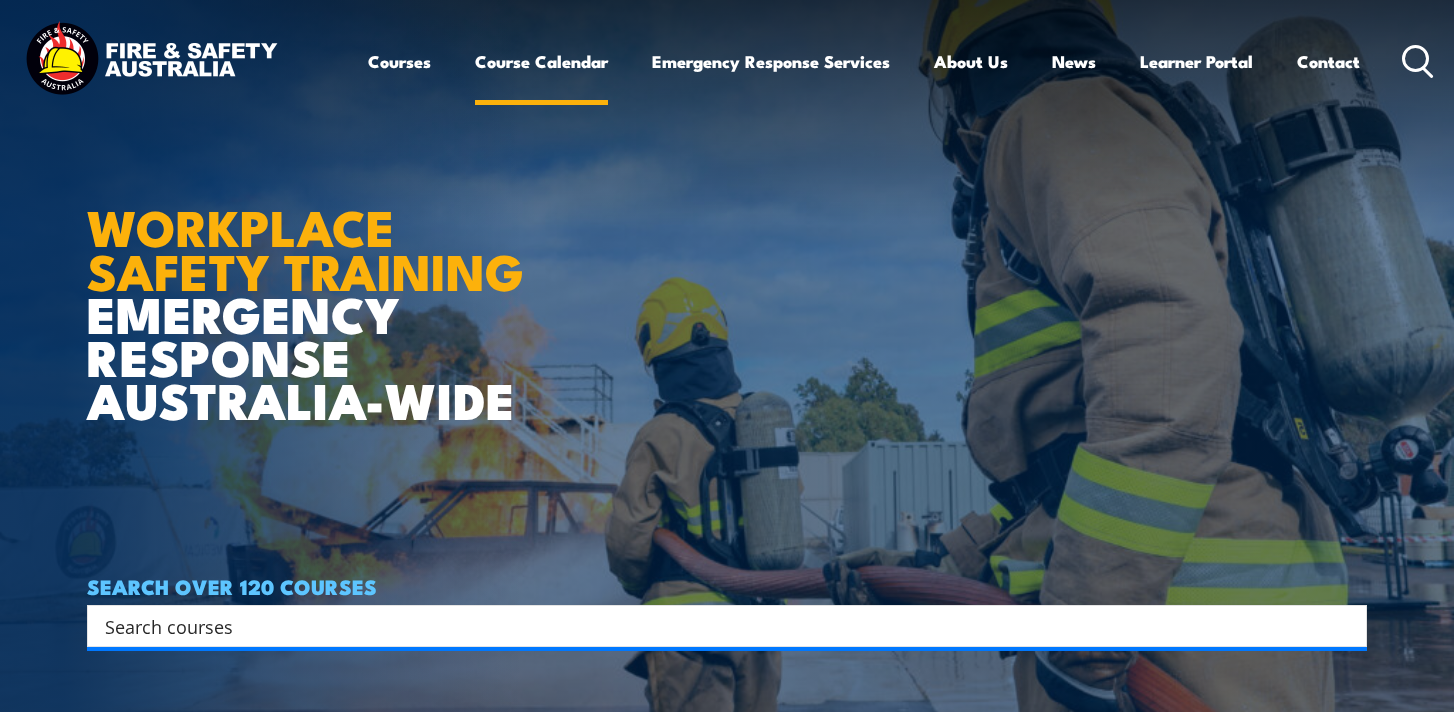 click on "Course Calendar" at bounding box center [541, 61] 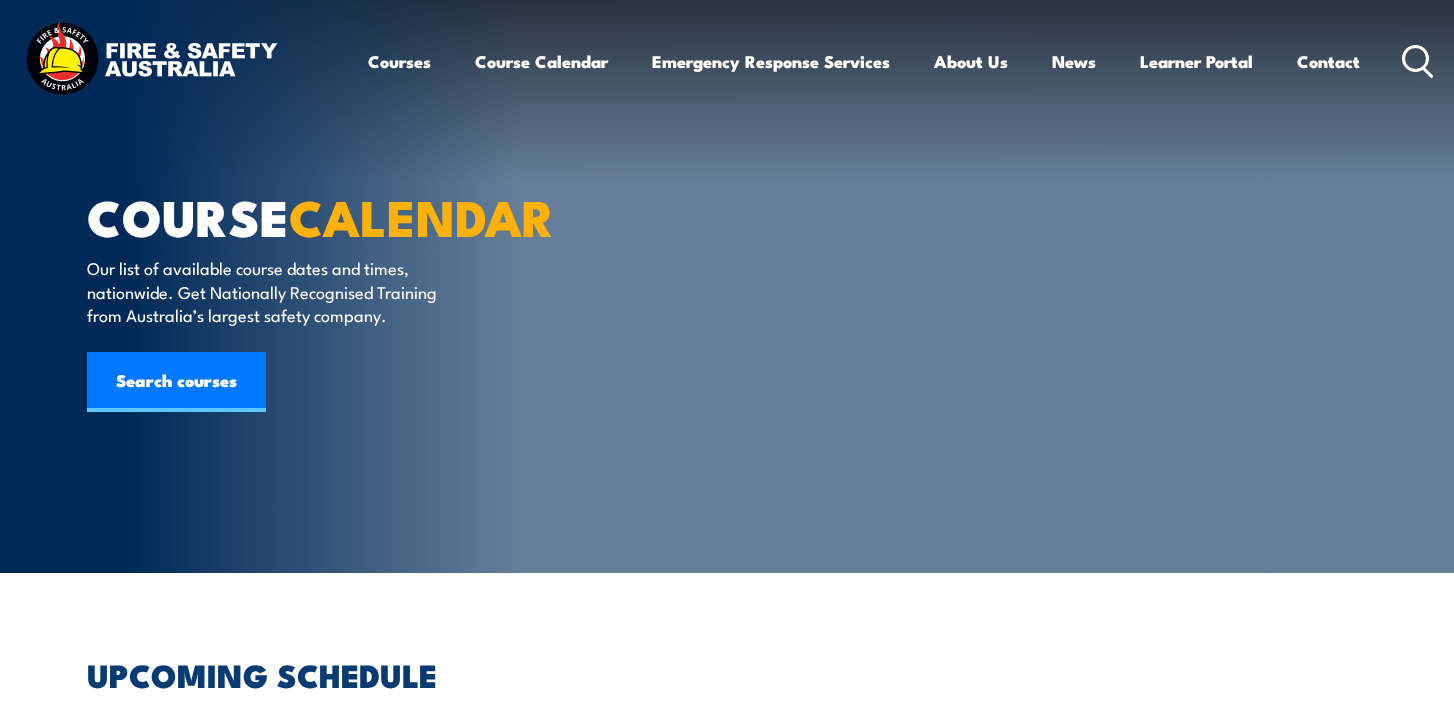 scroll, scrollTop: 0, scrollLeft: 0, axis: both 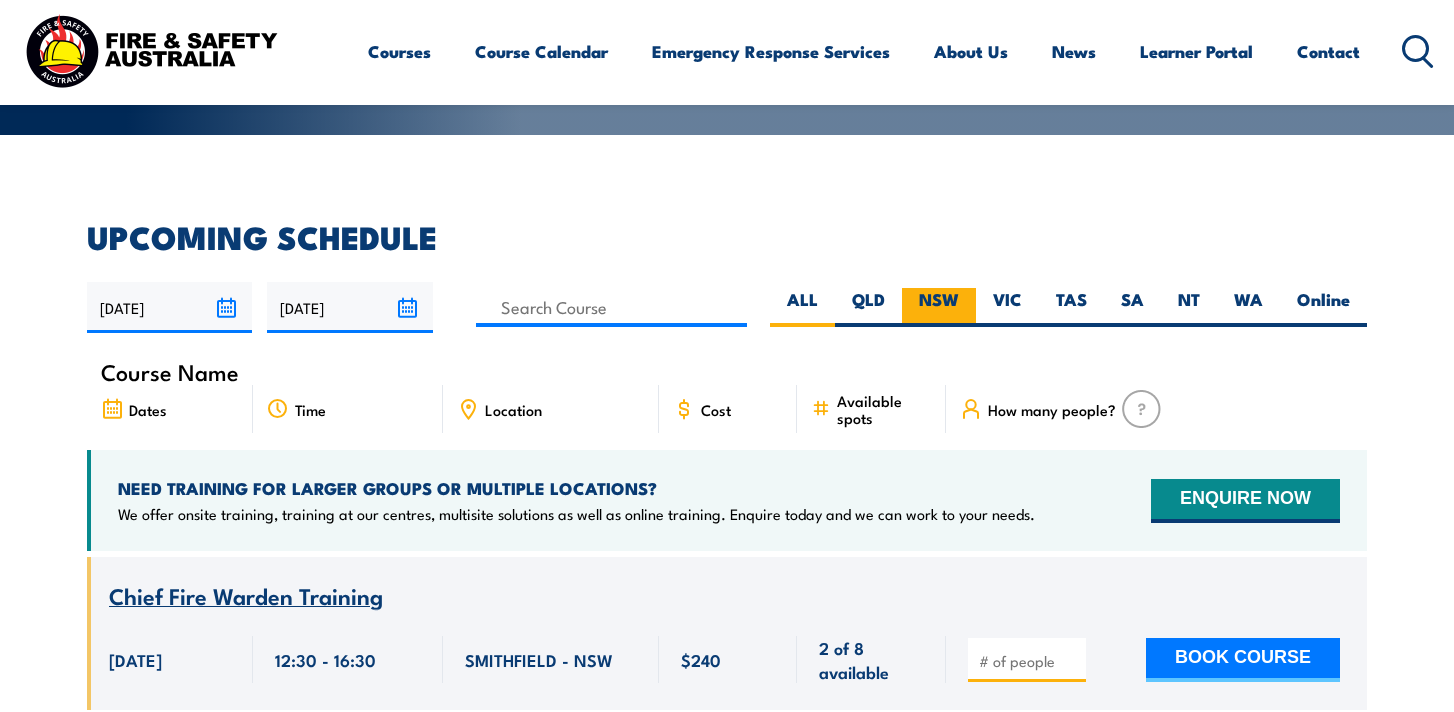 click on "NSW" at bounding box center [939, 307] 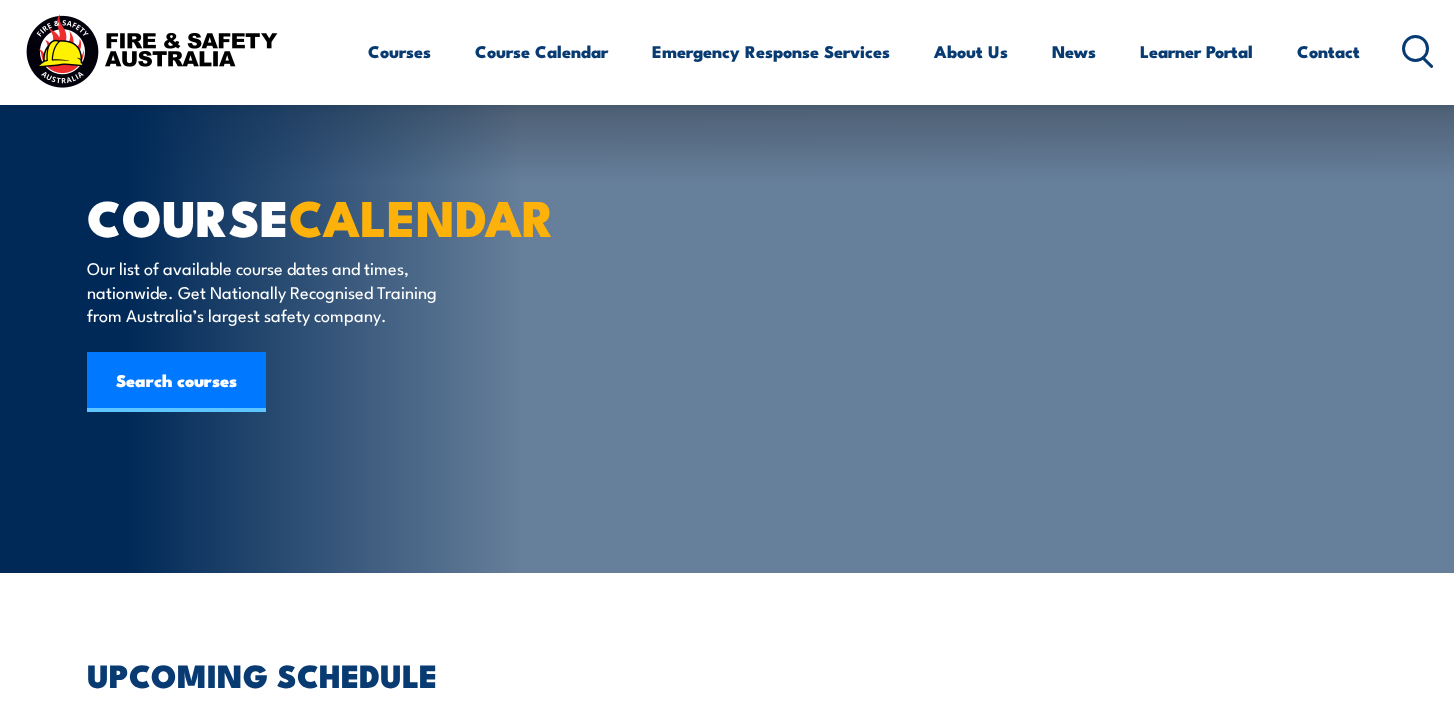 scroll, scrollTop: 660, scrollLeft: 0, axis: vertical 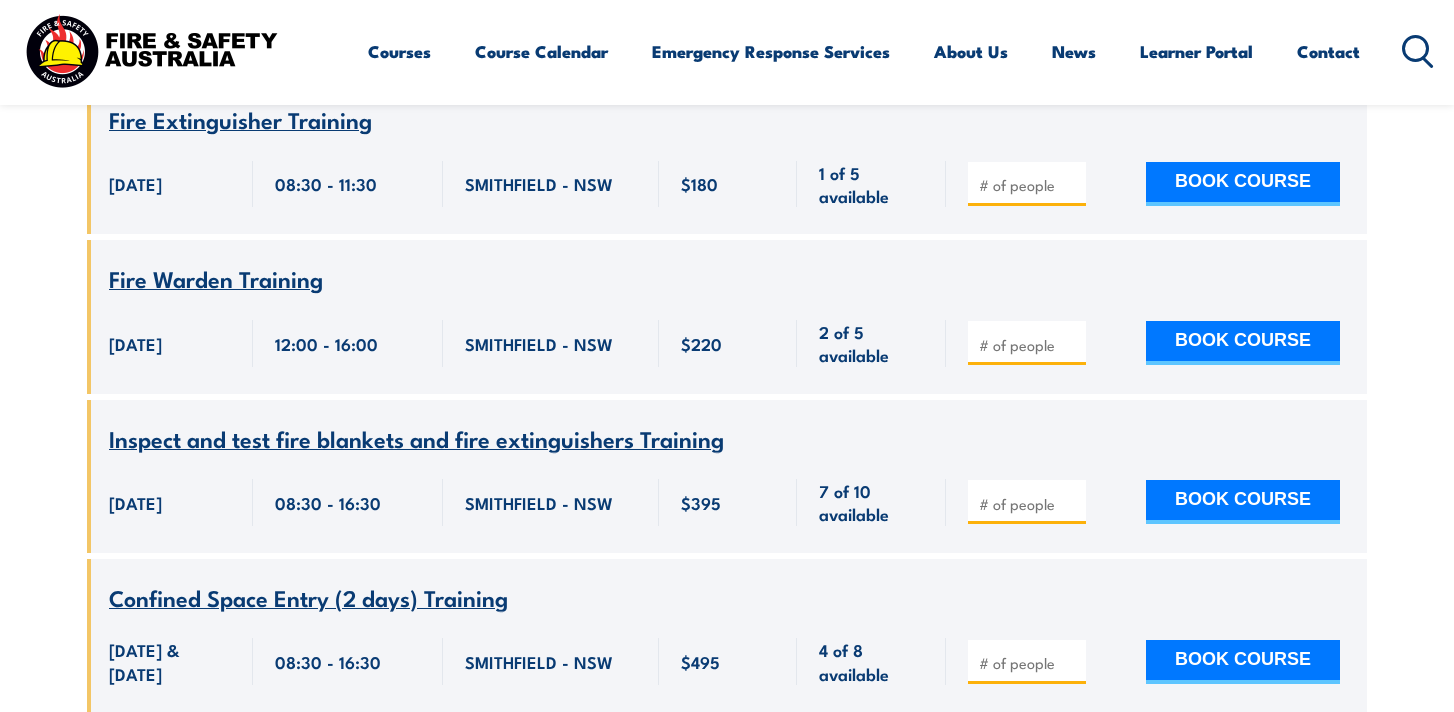 click at bounding box center (1029, 504) 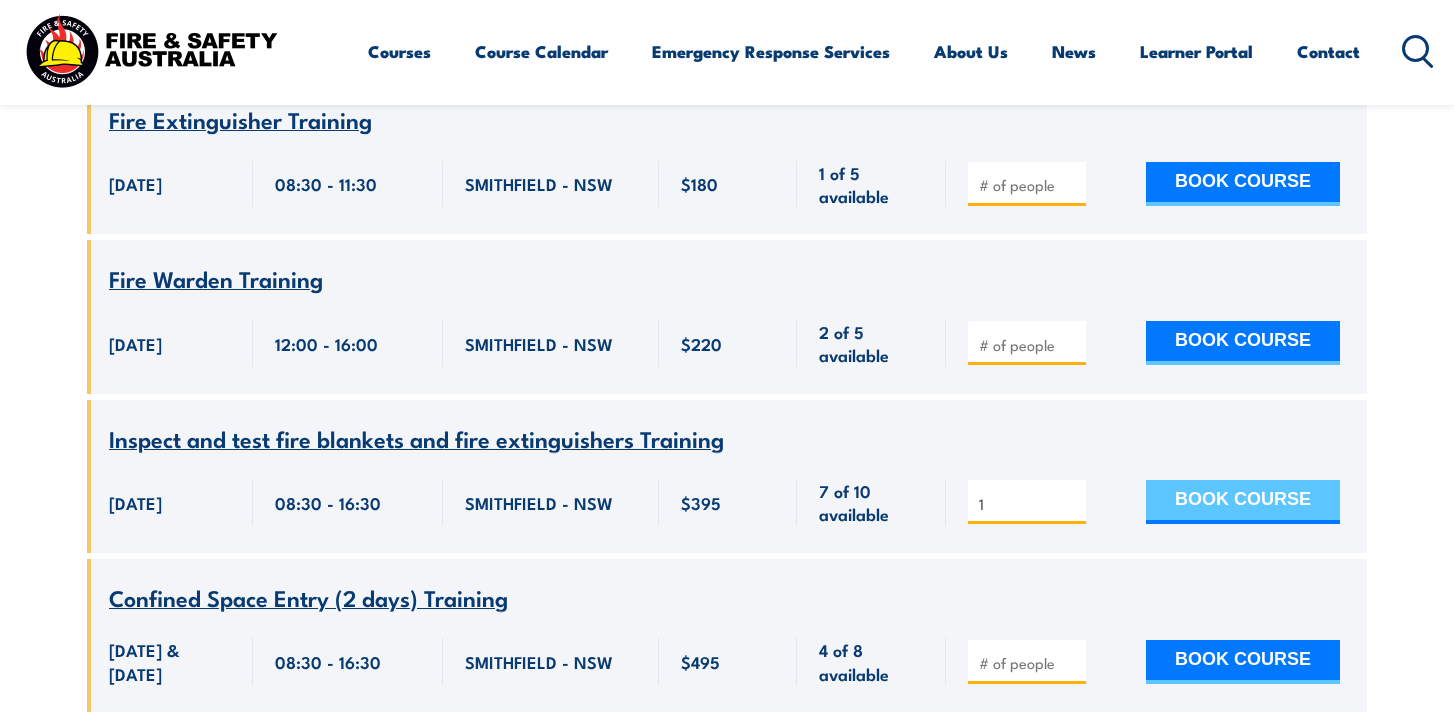 type on "1" 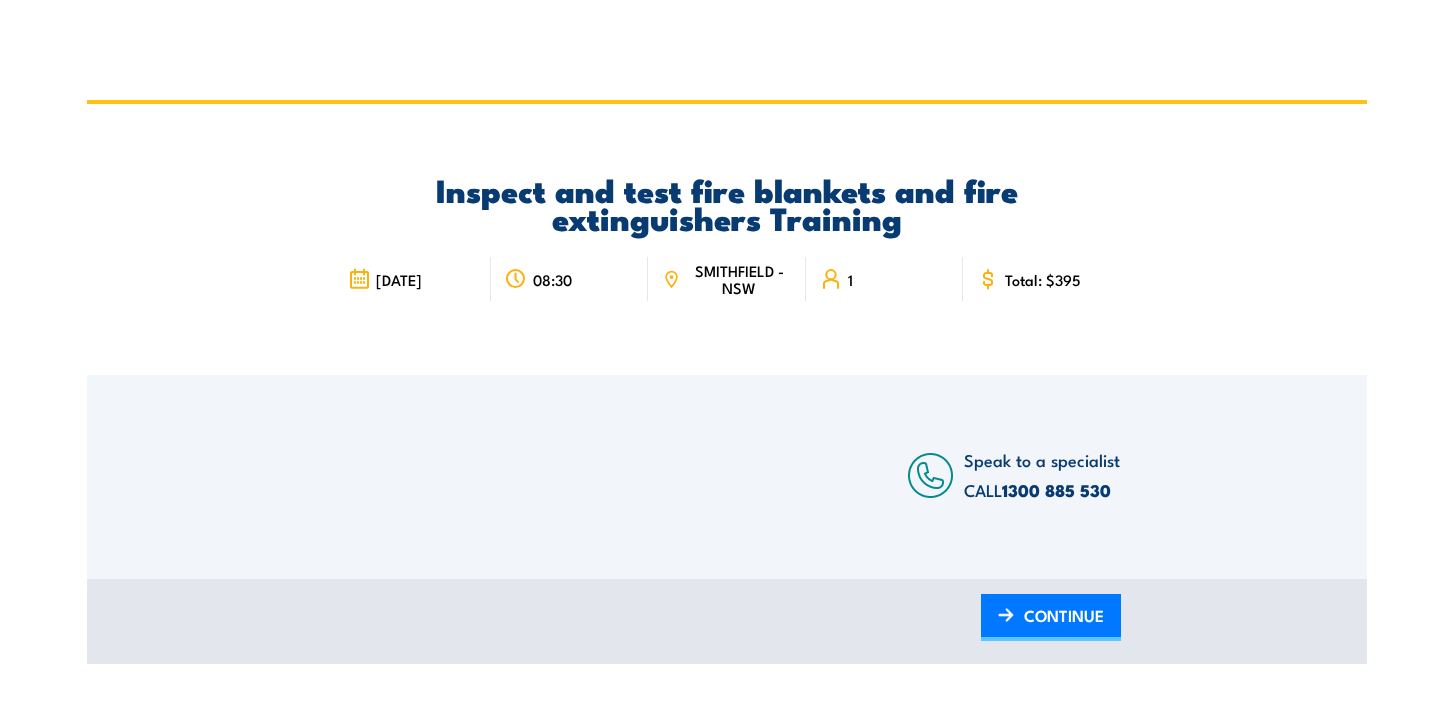scroll, scrollTop: 0, scrollLeft: 0, axis: both 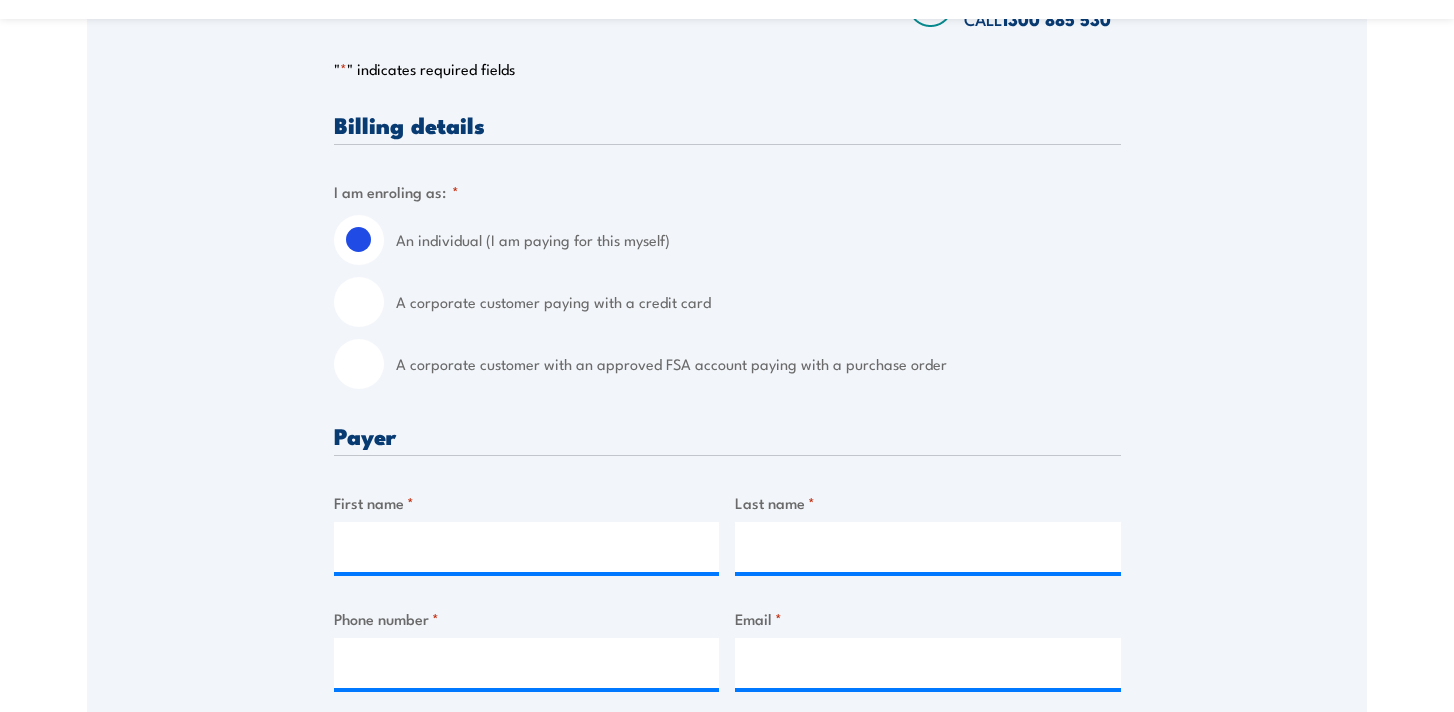 click on "A corporate customer paying with a credit card" at bounding box center [359, 302] 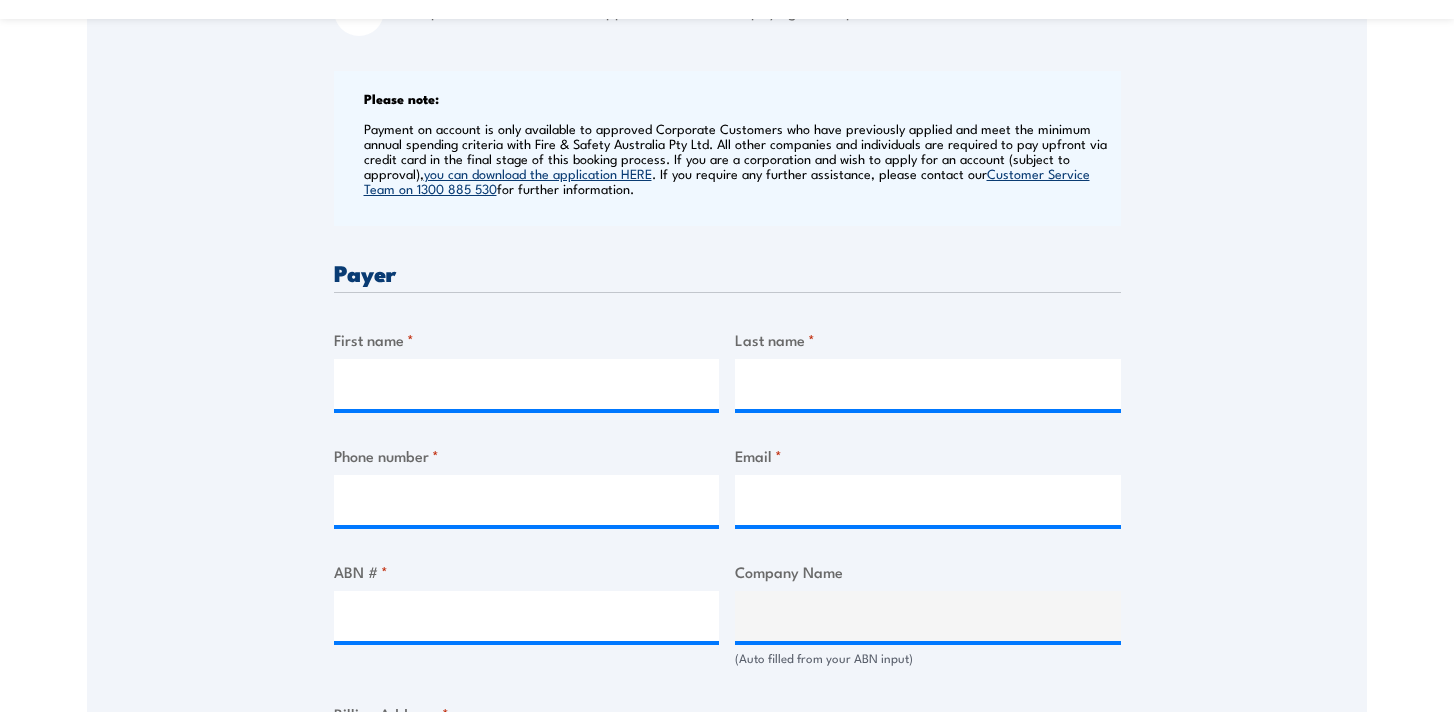 scroll, scrollTop: 827, scrollLeft: 0, axis: vertical 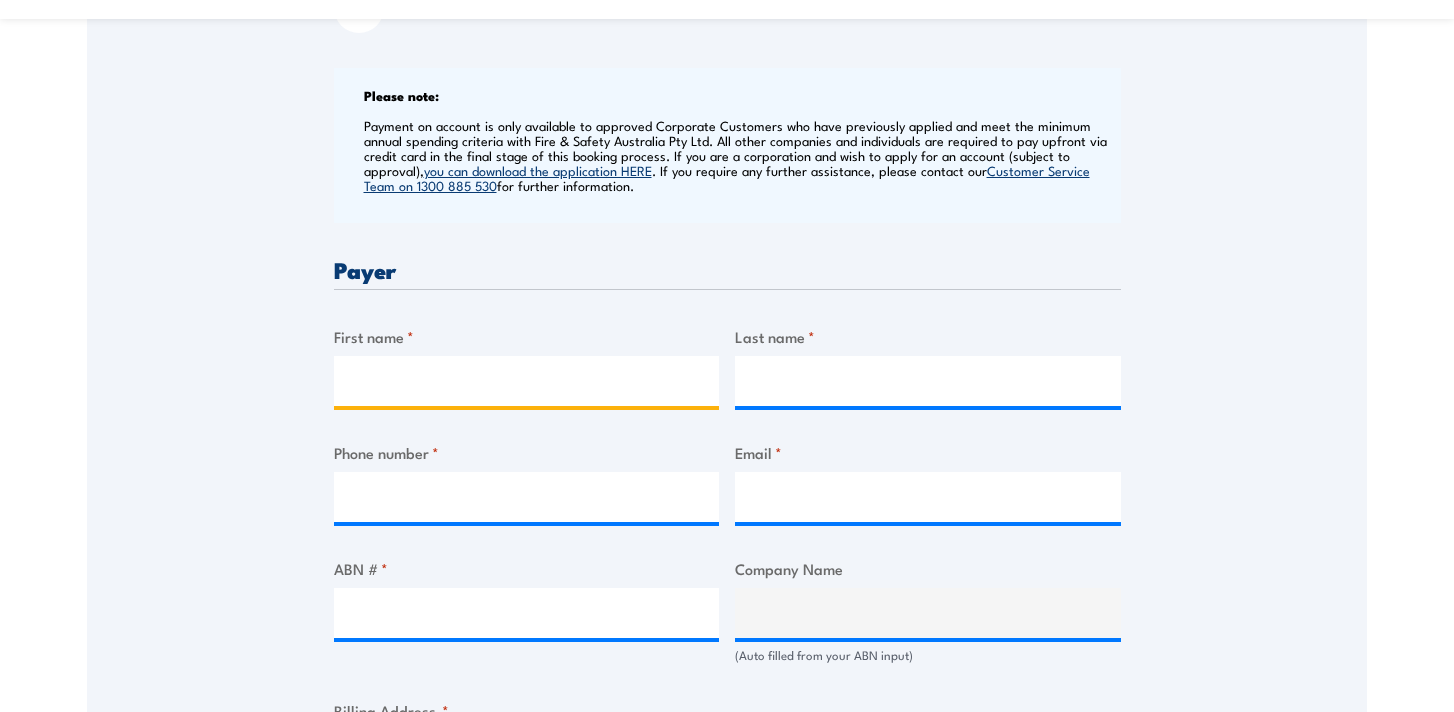 click on "First name *" at bounding box center [527, 381] 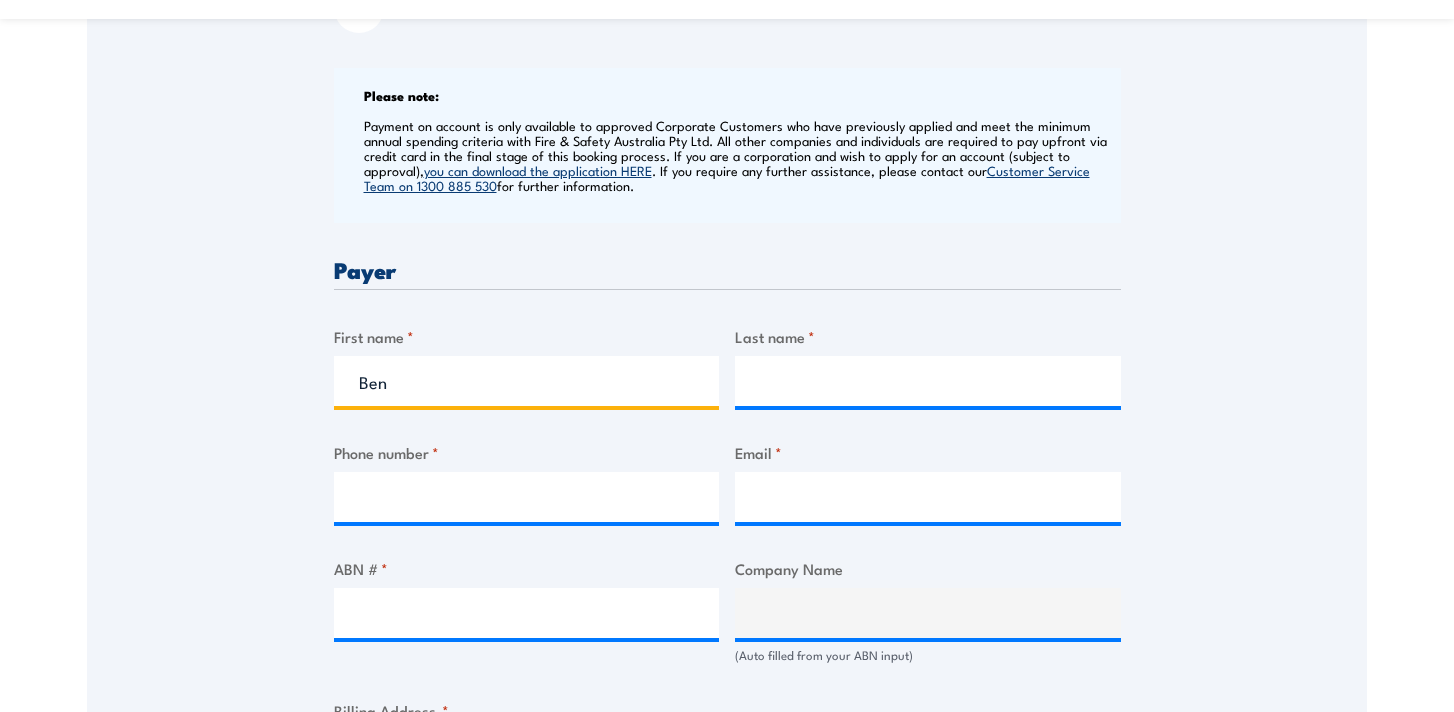 type on "Ben" 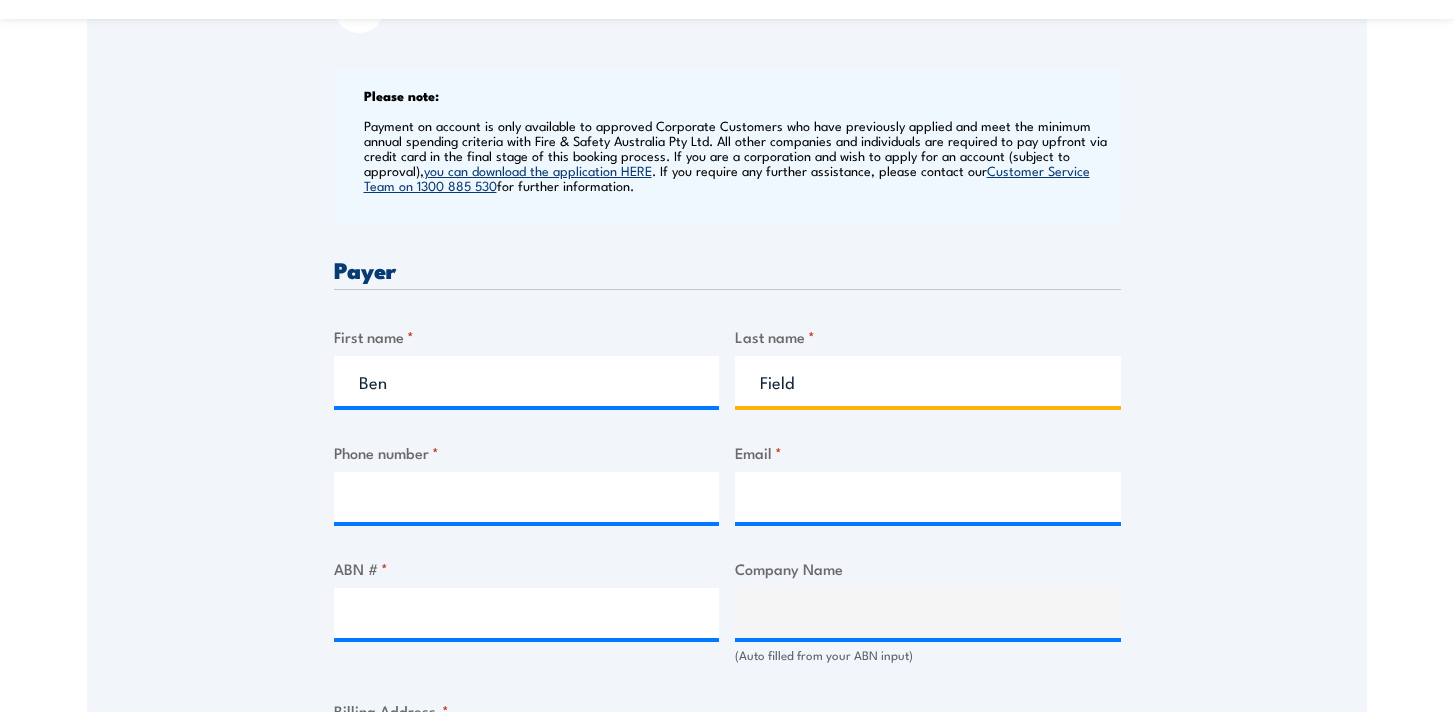 type on "Field" 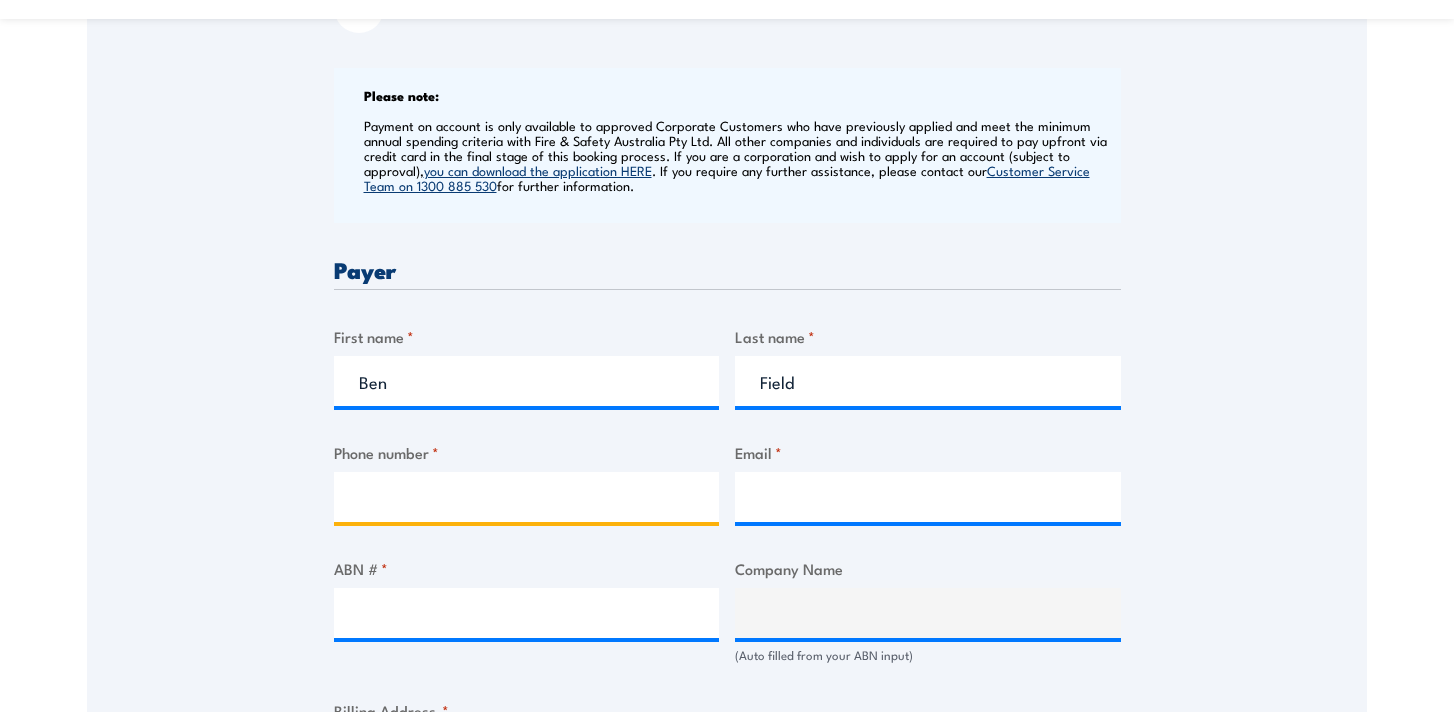 click on "Phone number *" at bounding box center (527, 497) 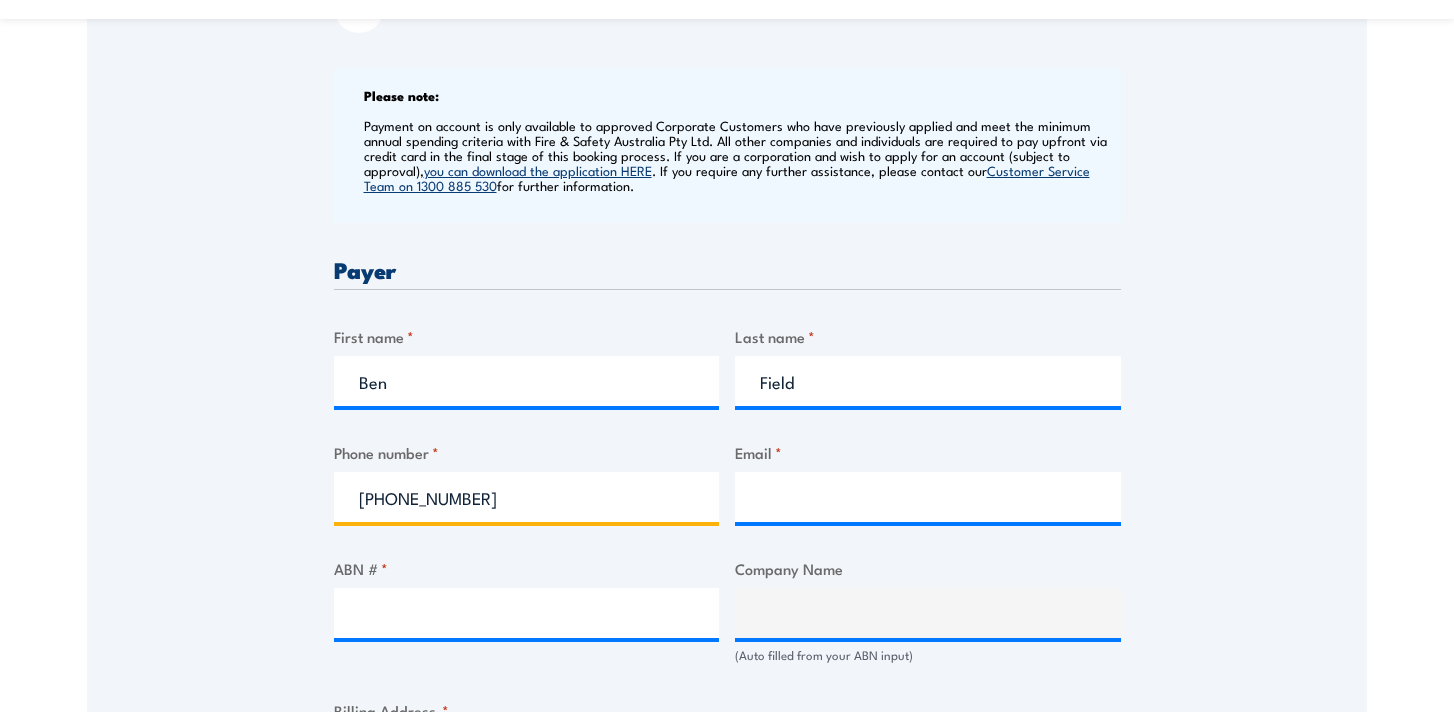 type on "02 9160 0048" 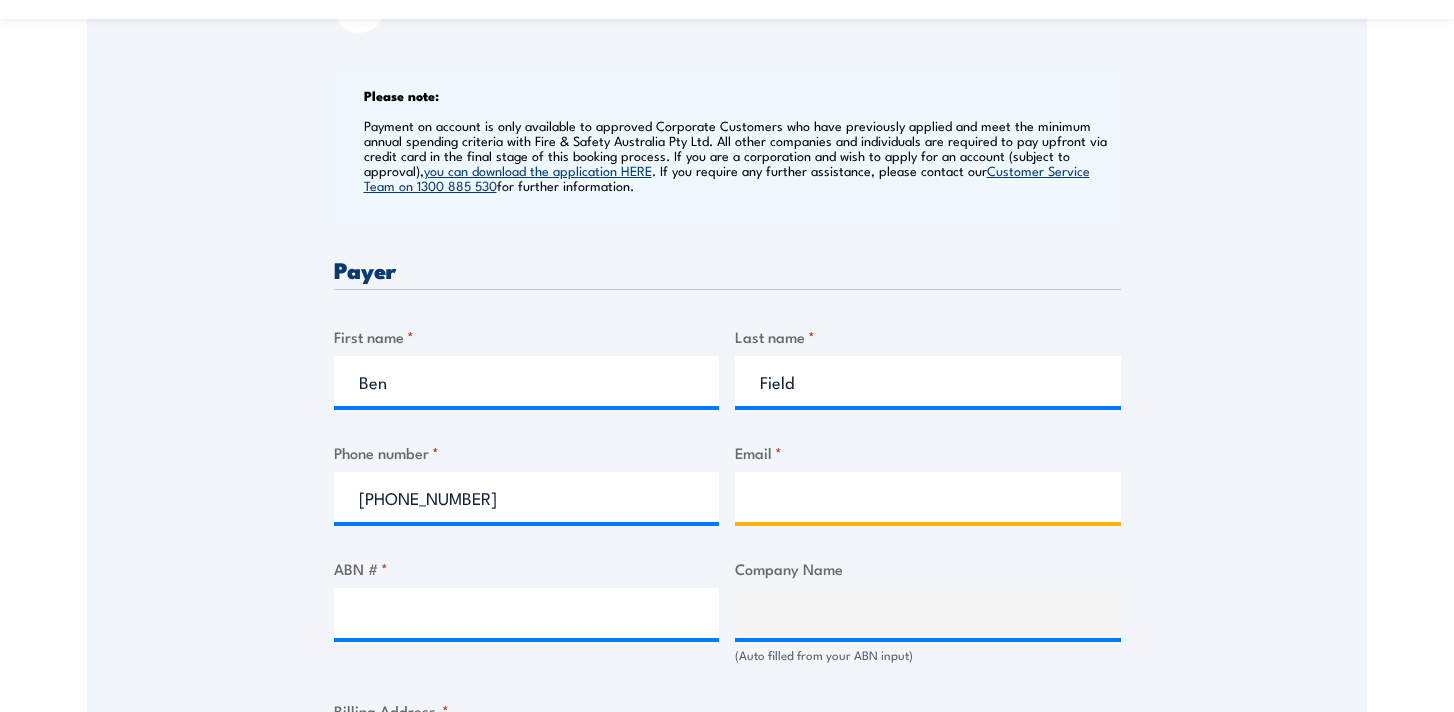 click on "Email *" at bounding box center [928, 497] 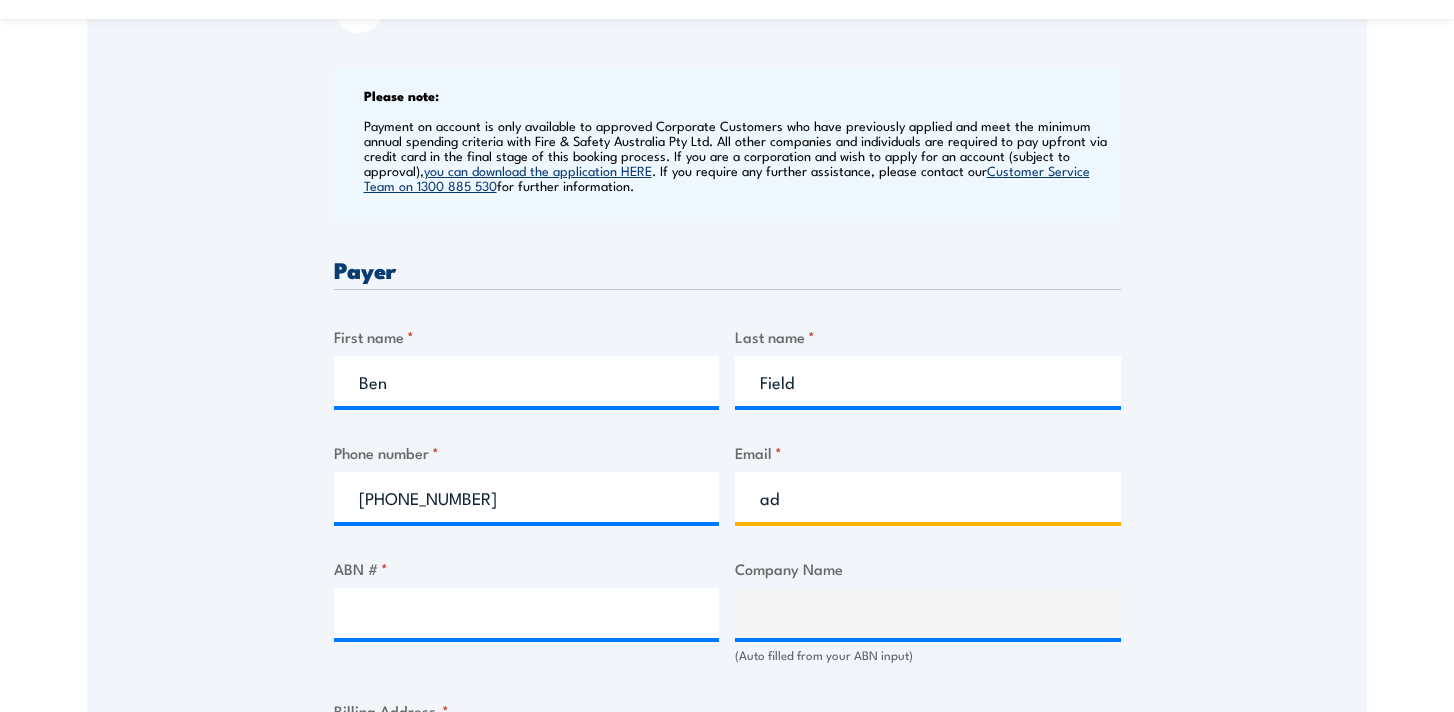 type on "a" 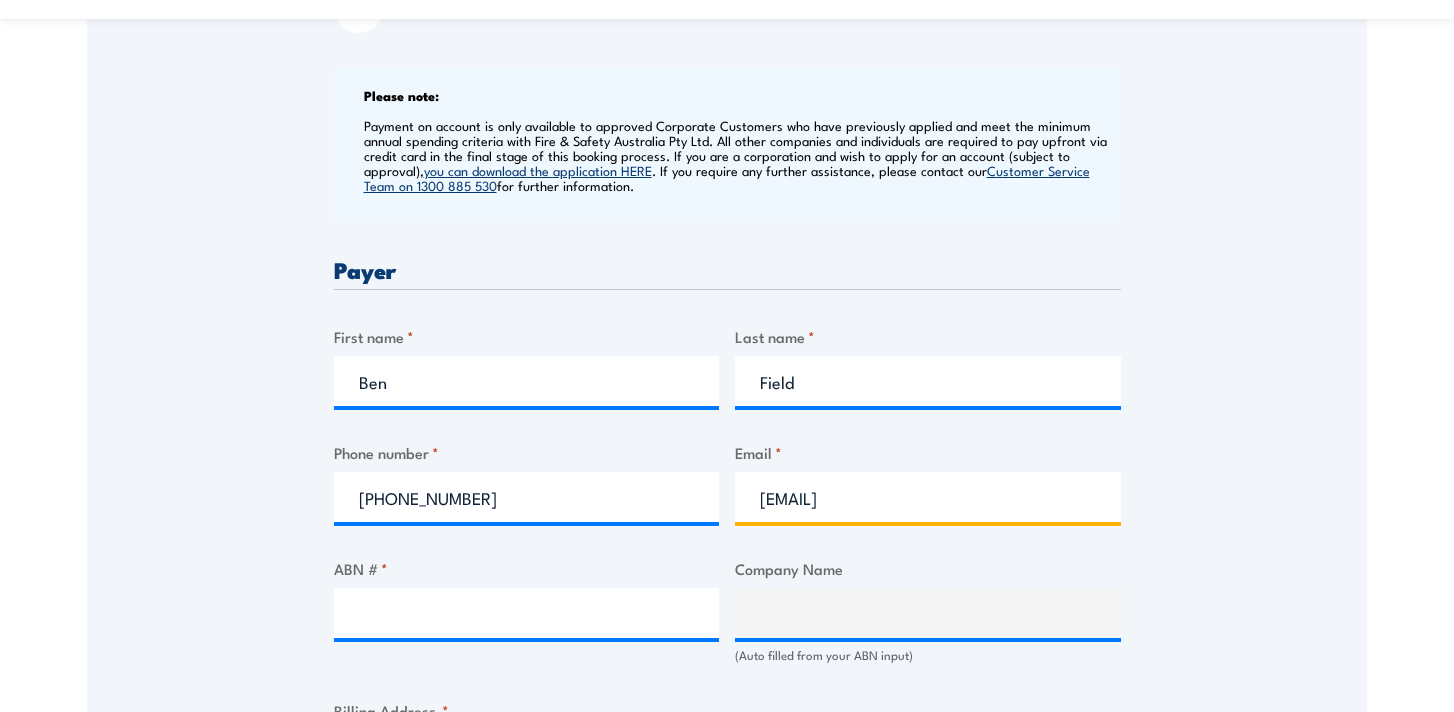 type on "admin@busfleetaustralia.com.au" 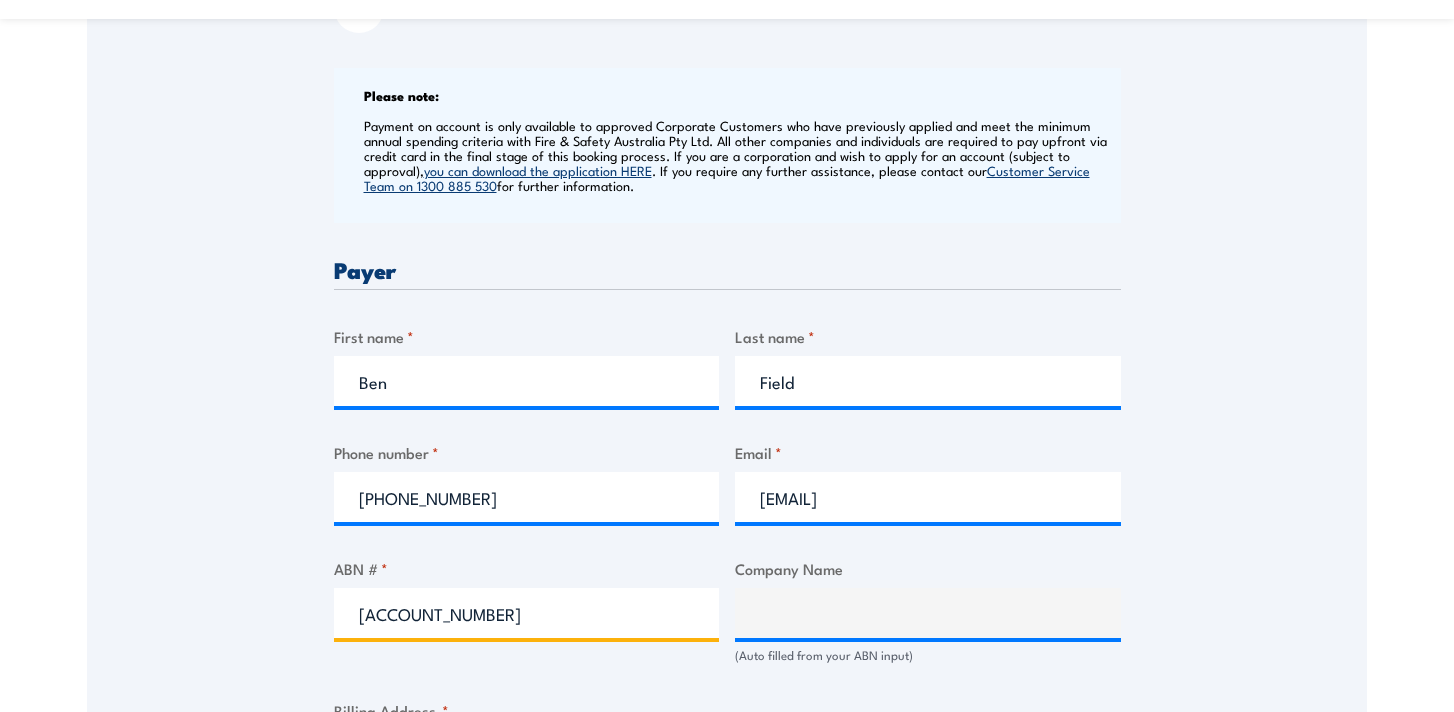 type on "69165467318" 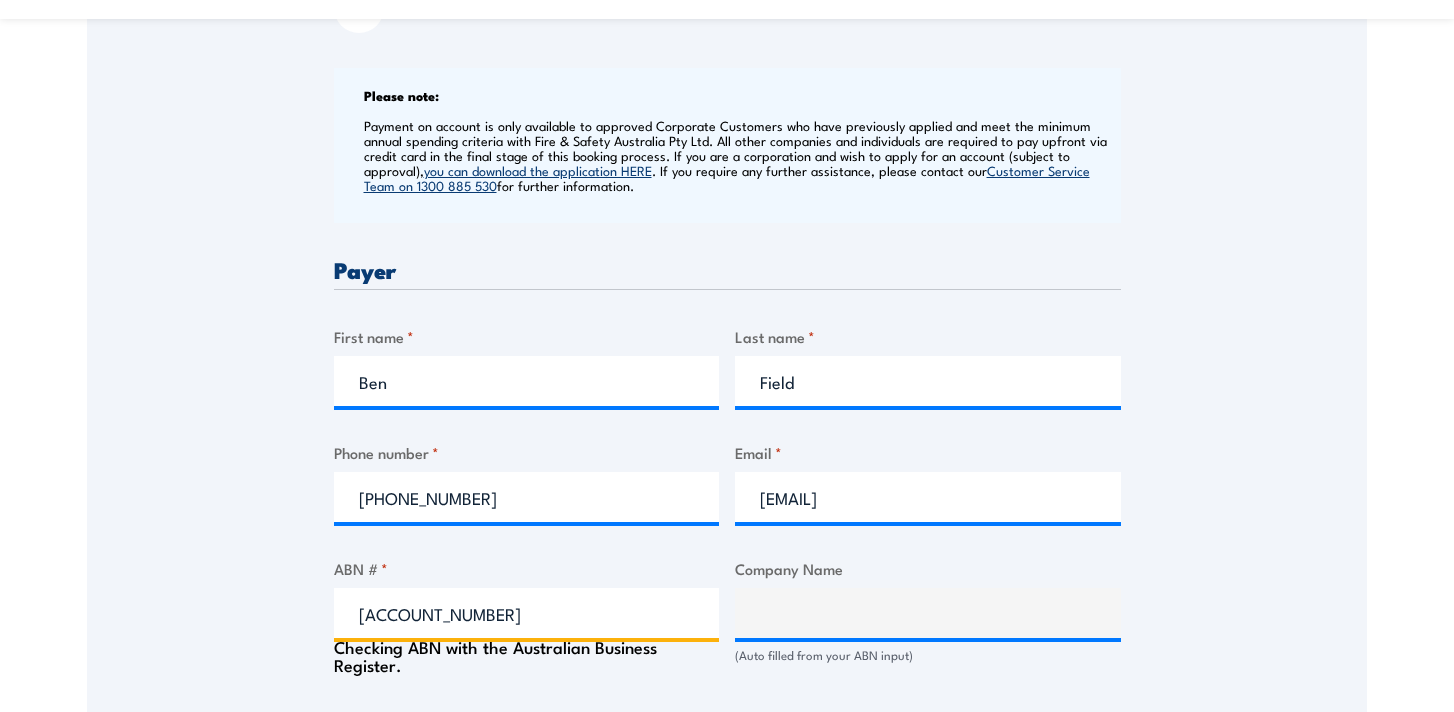 type on "BUSFLEET AUSTRALIA PTY LTD" 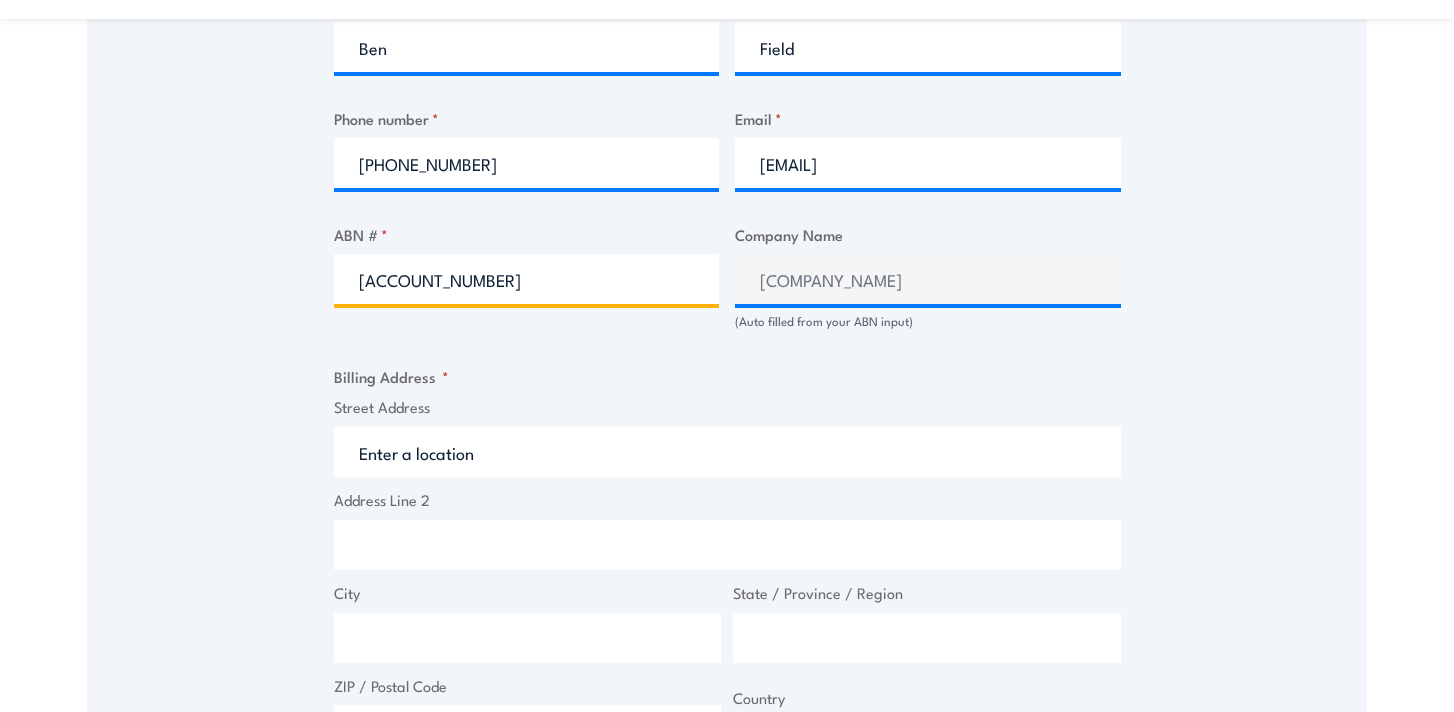 scroll, scrollTop: 1199, scrollLeft: 0, axis: vertical 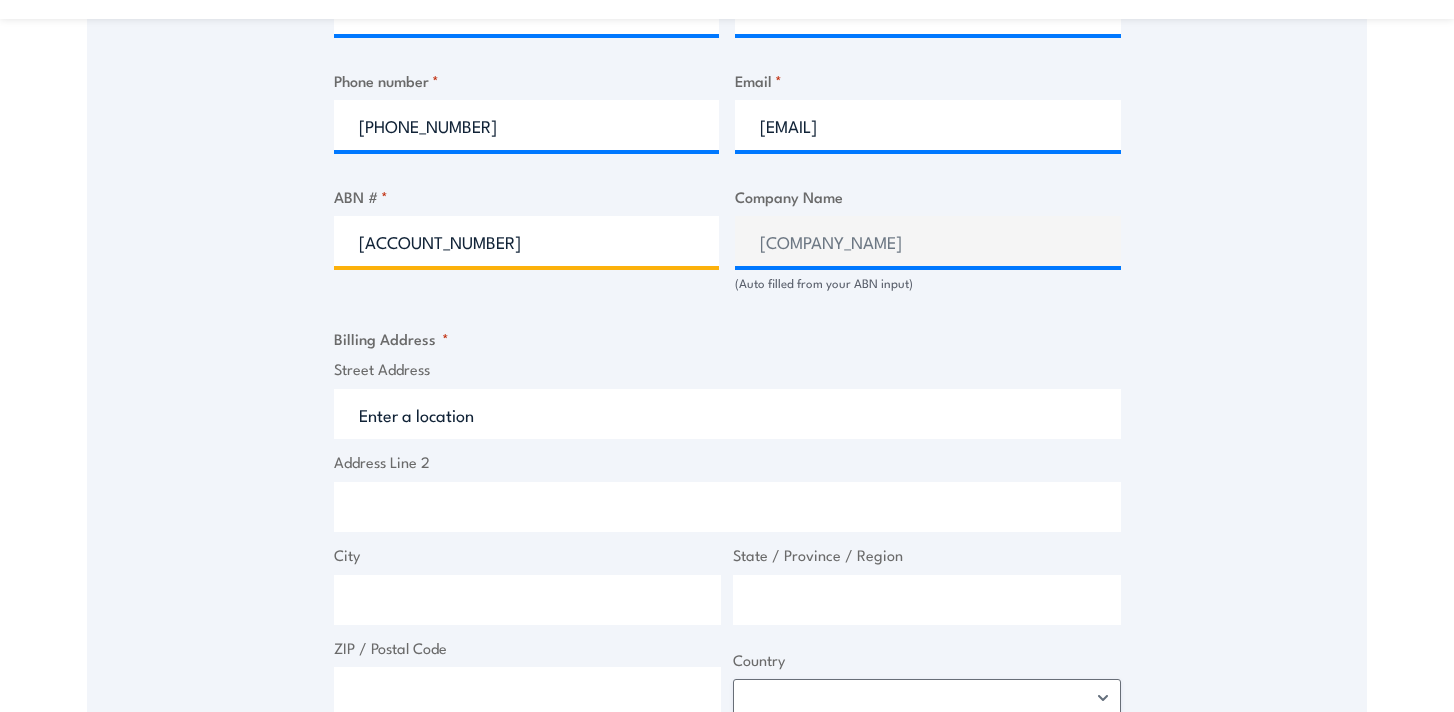 type on "69165467318" 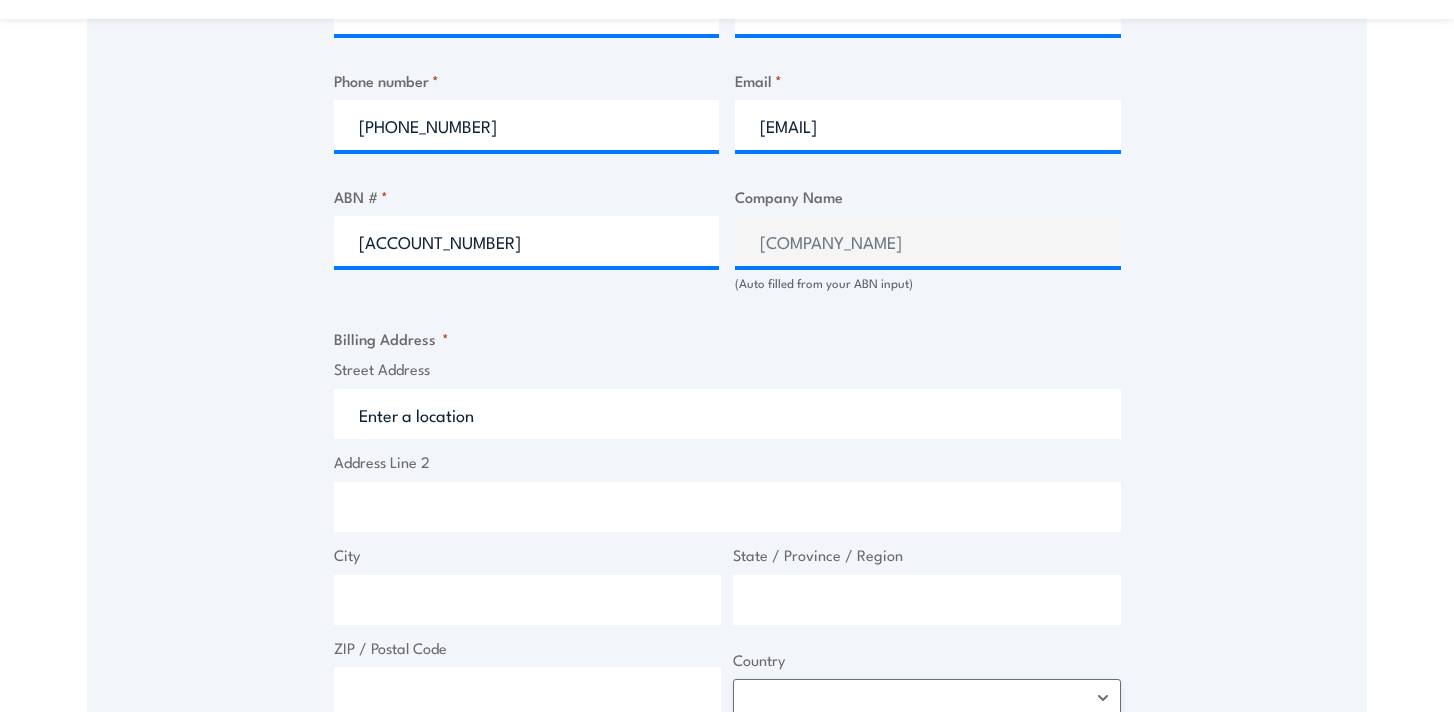 click on "Street Address" at bounding box center (727, 414) 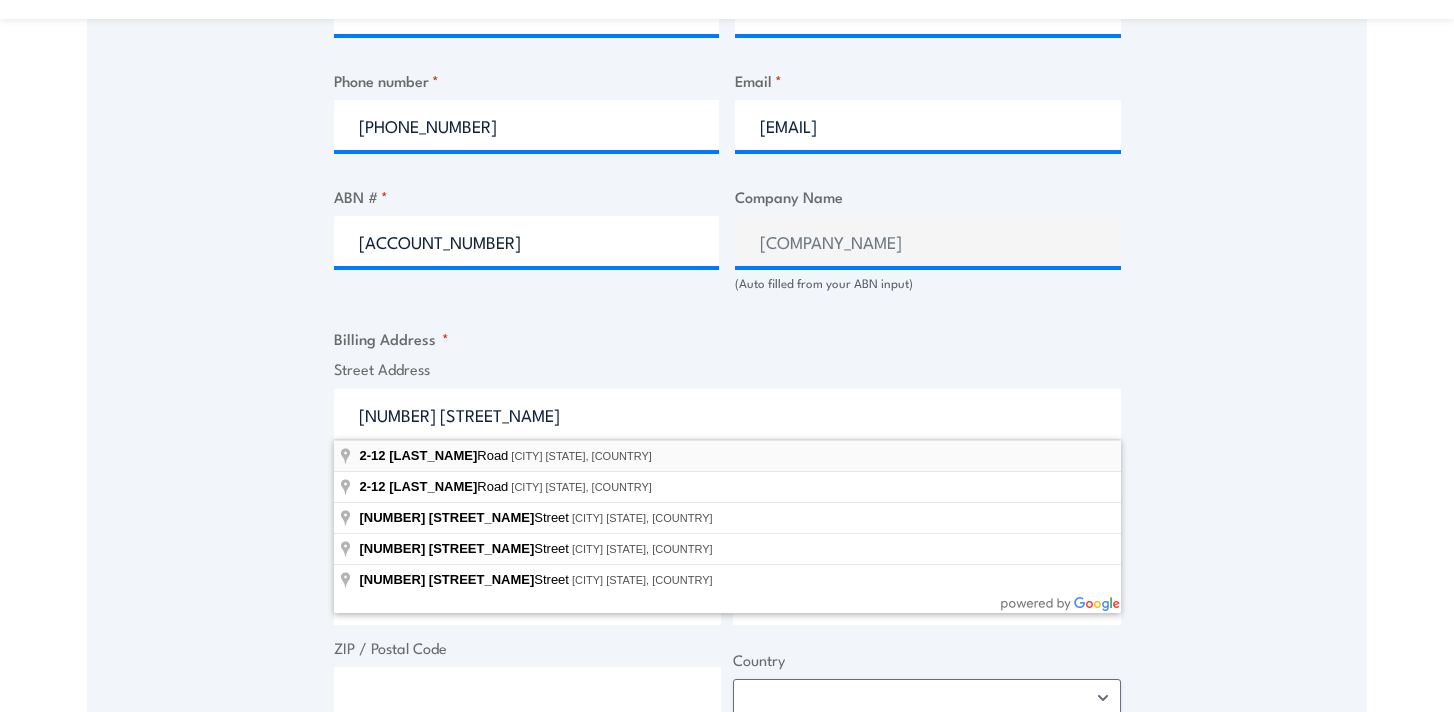 type on "2-12 Bourke Road, Alexandria NSW, Australia" 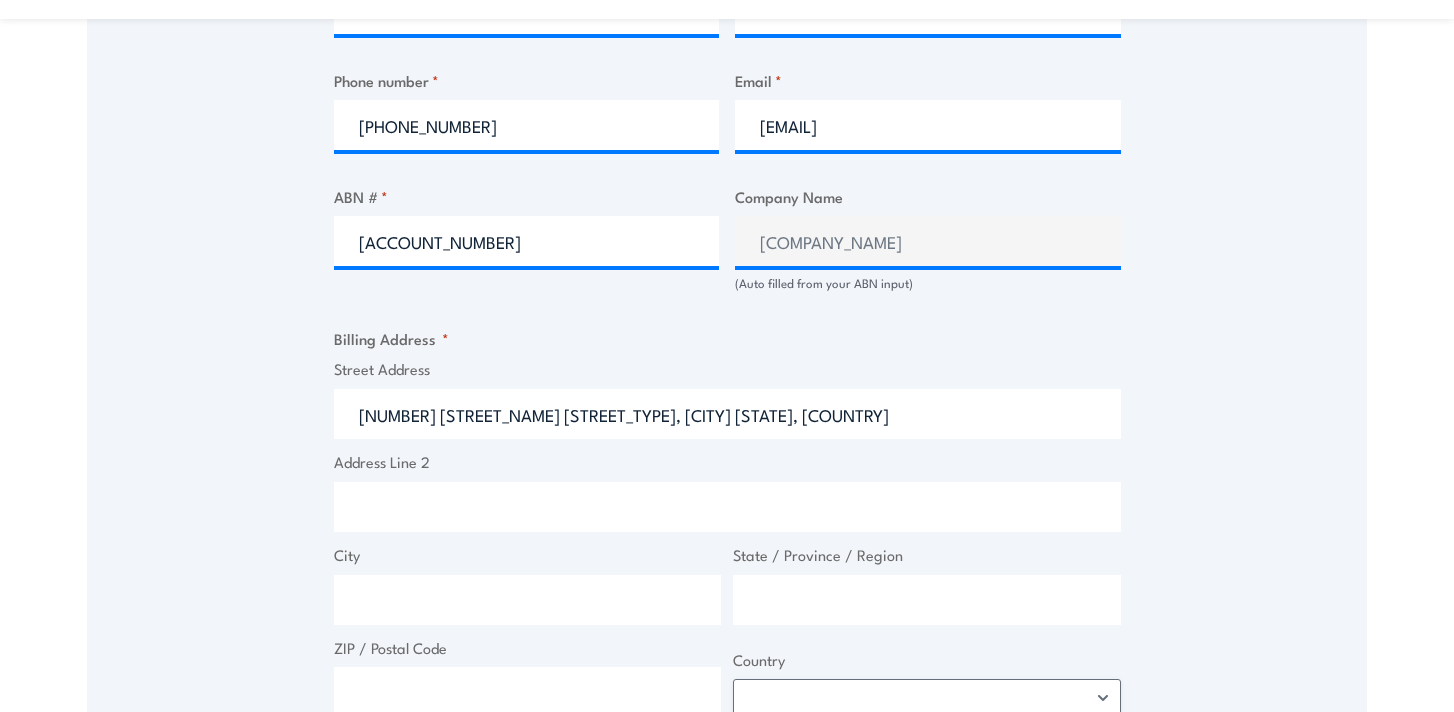 type on "2-12 Bourke Rd" 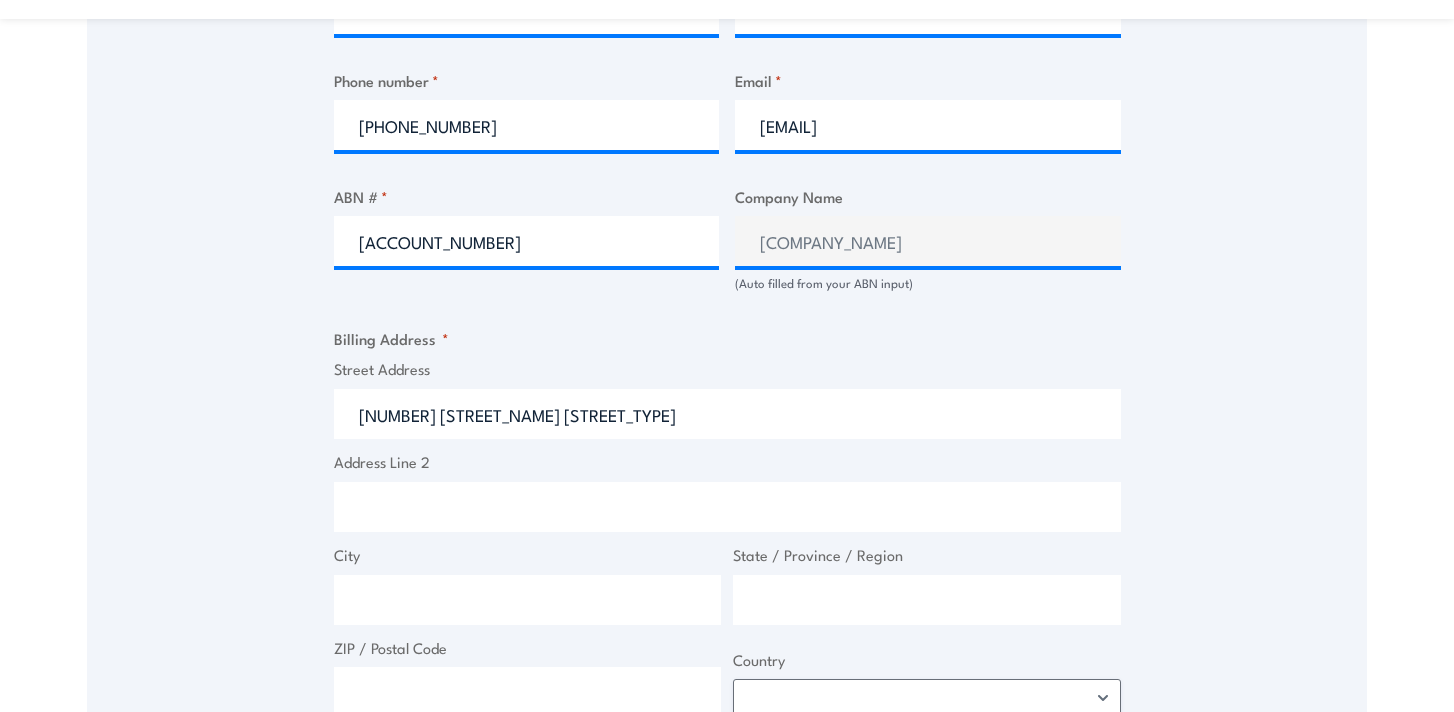 type on "Alexandria" 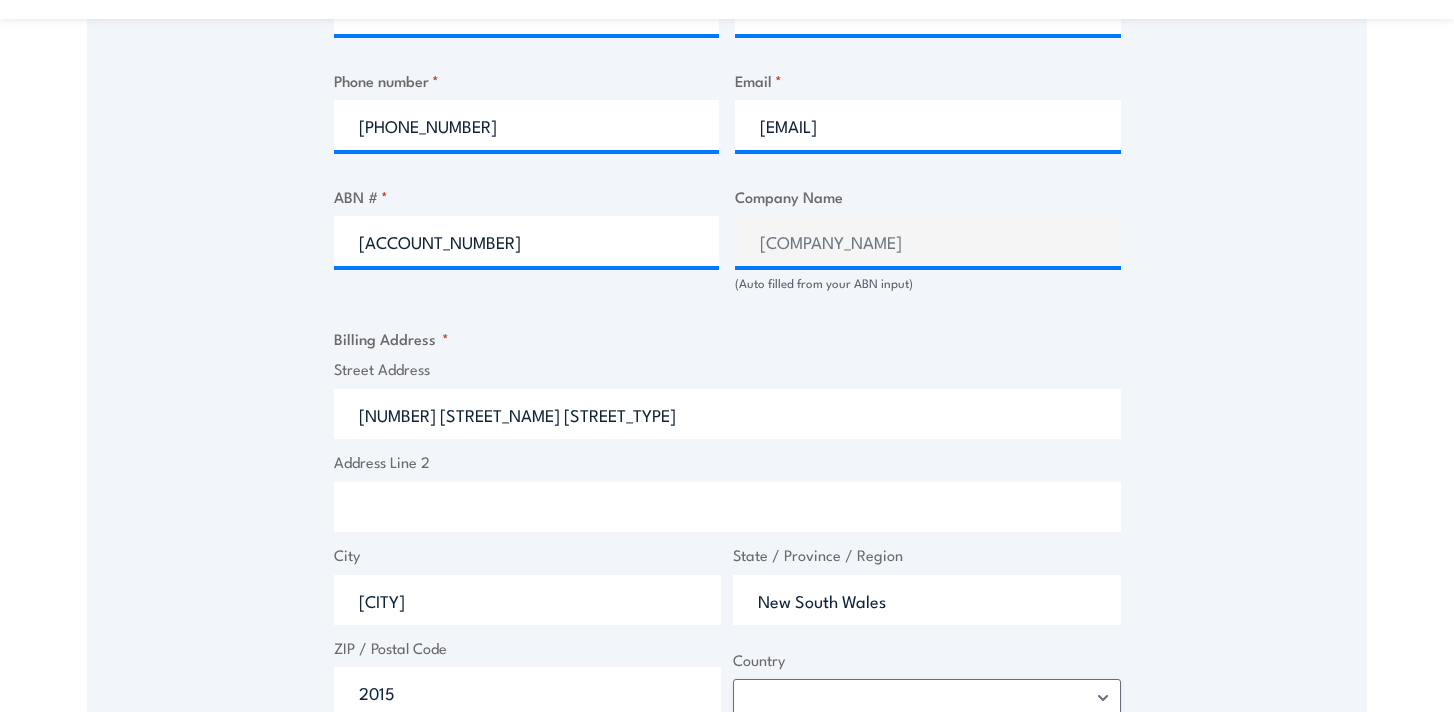 select on "Australia" 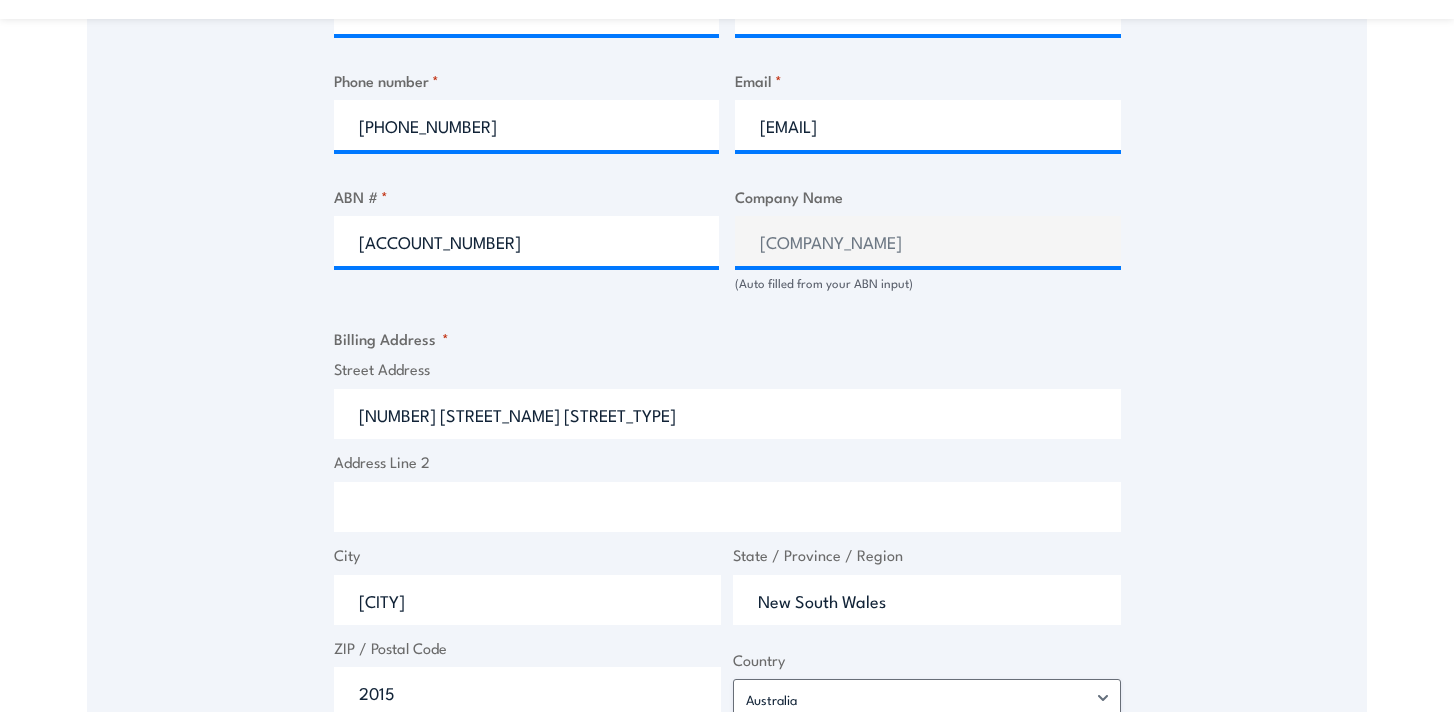 click on "Address Line 2" at bounding box center (727, 507) 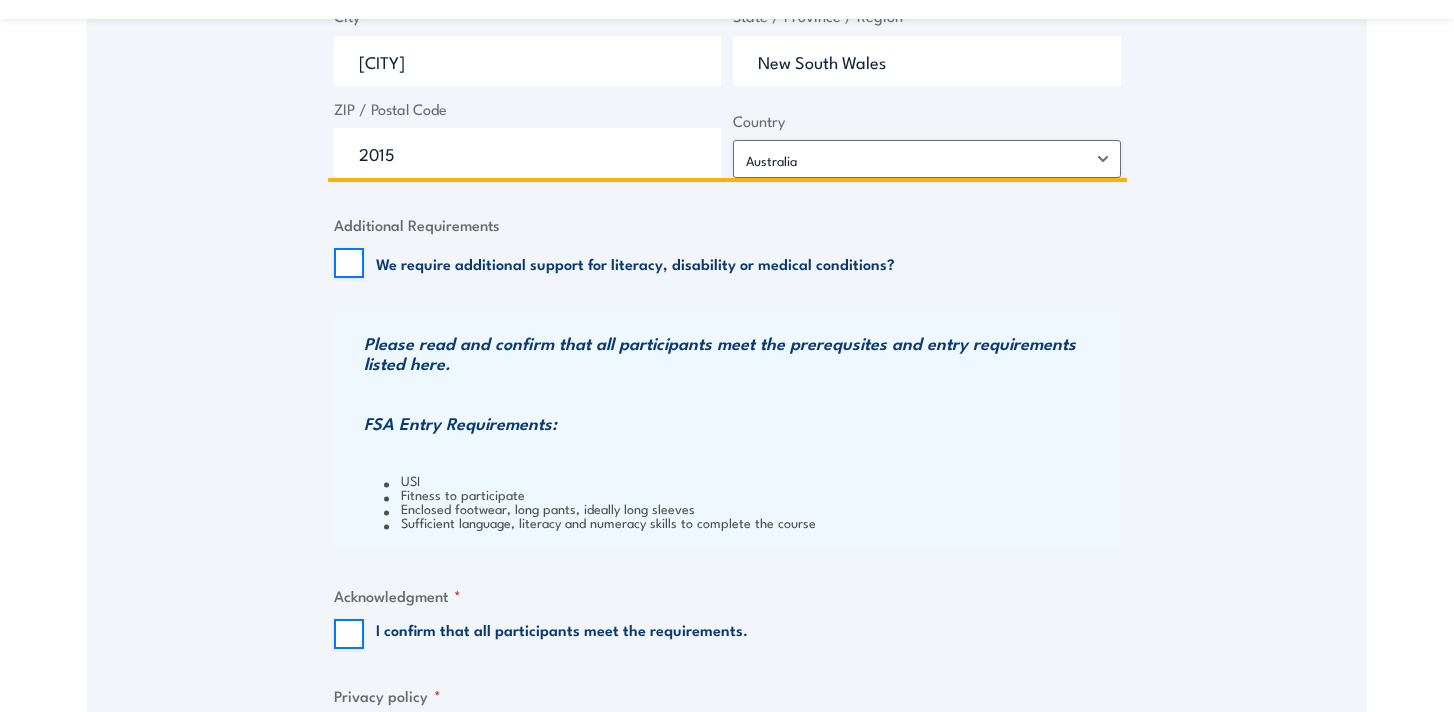 scroll, scrollTop: 1887, scrollLeft: 0, axis: vertical 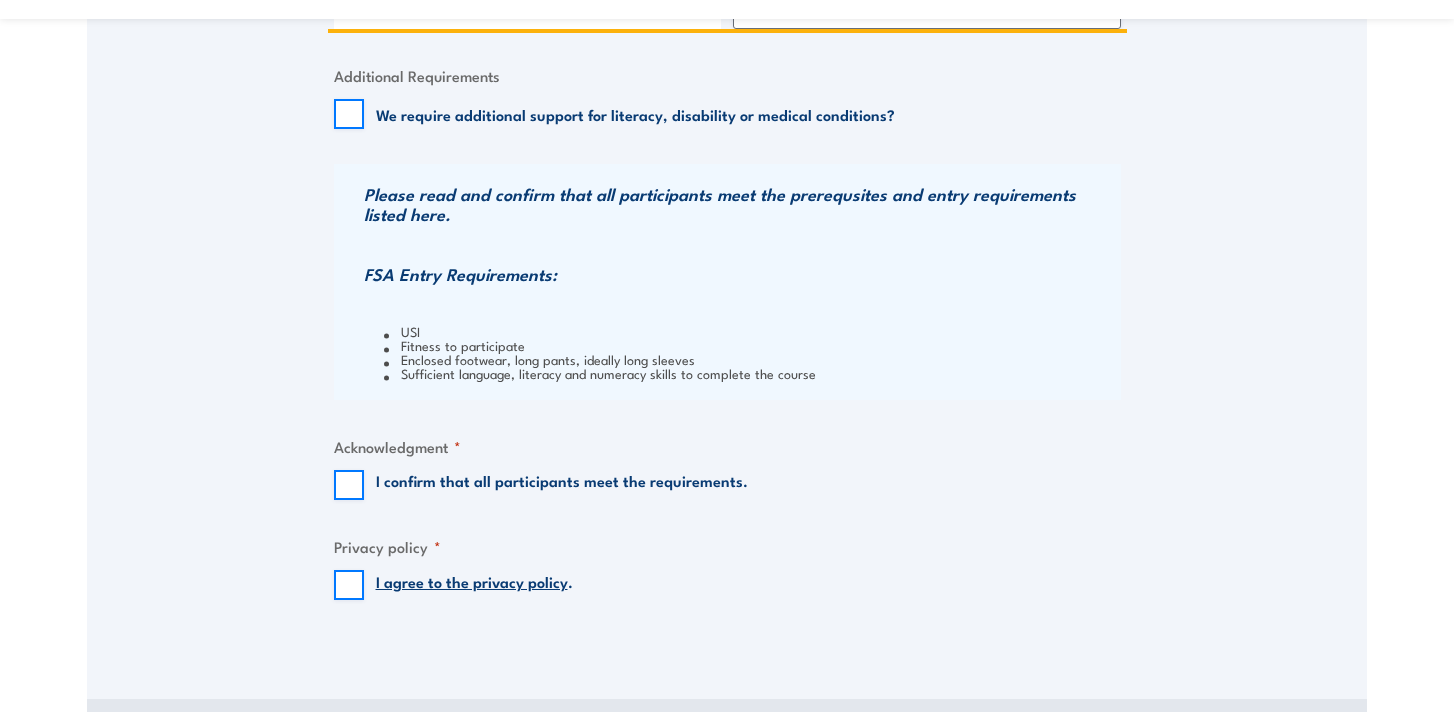 type on "Unit B3" 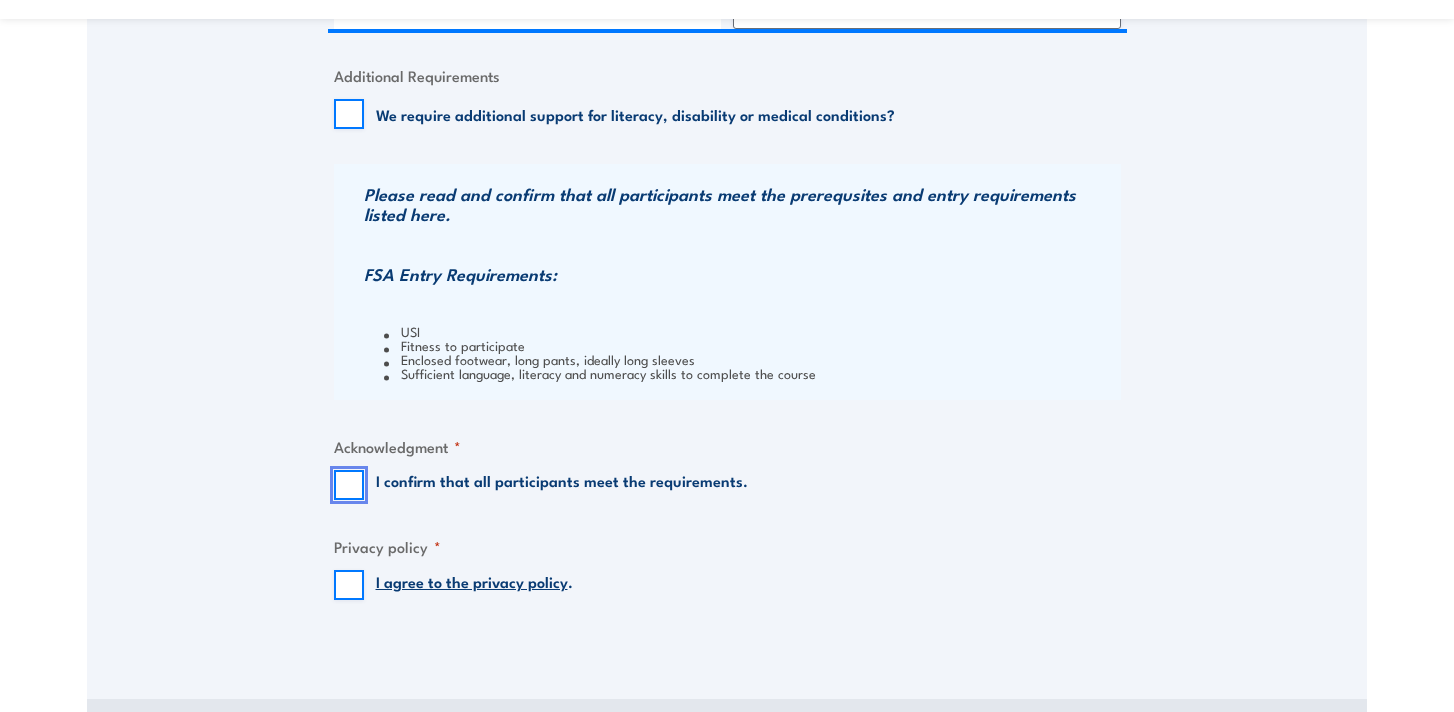 click on "I confirm that all participants meet the requirements." at bounding box center (349, 485) 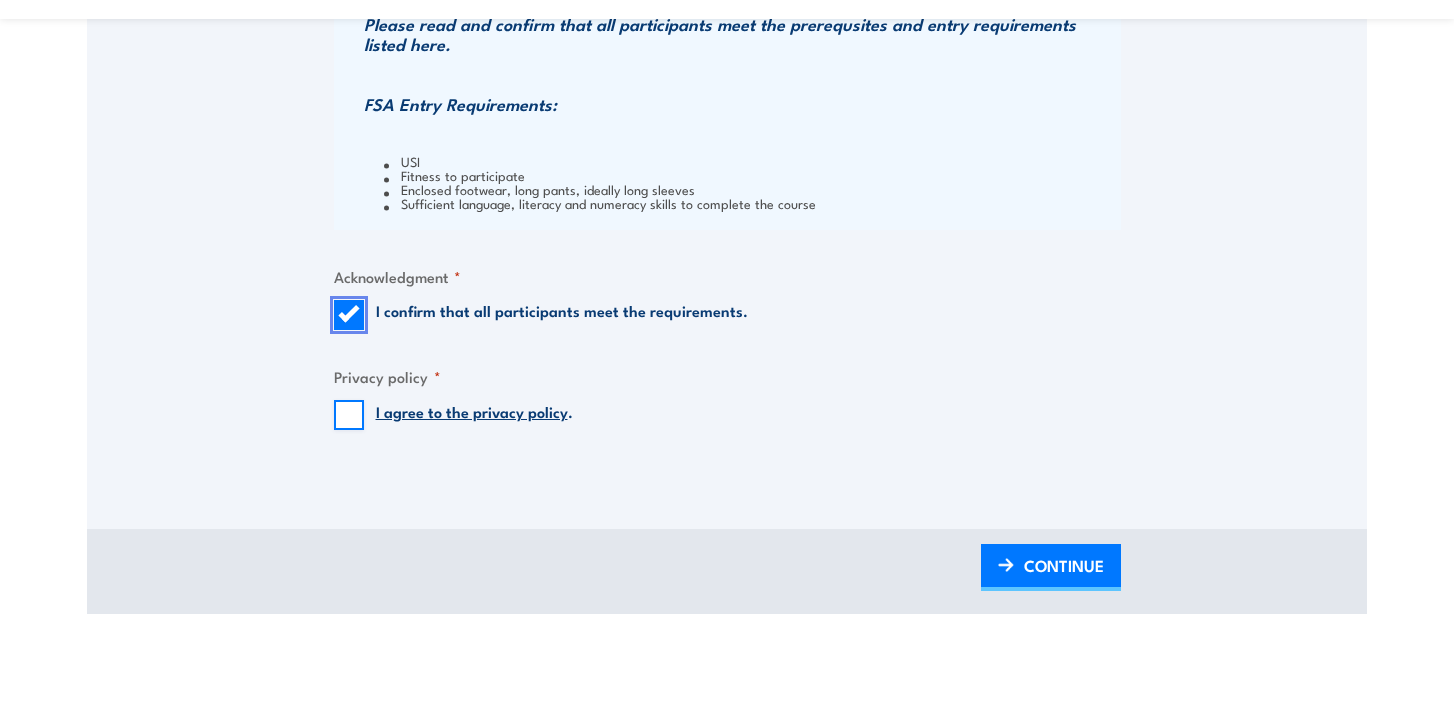 scroll, scrollTop: 2061, scrollLeft: 0, axis: vertical 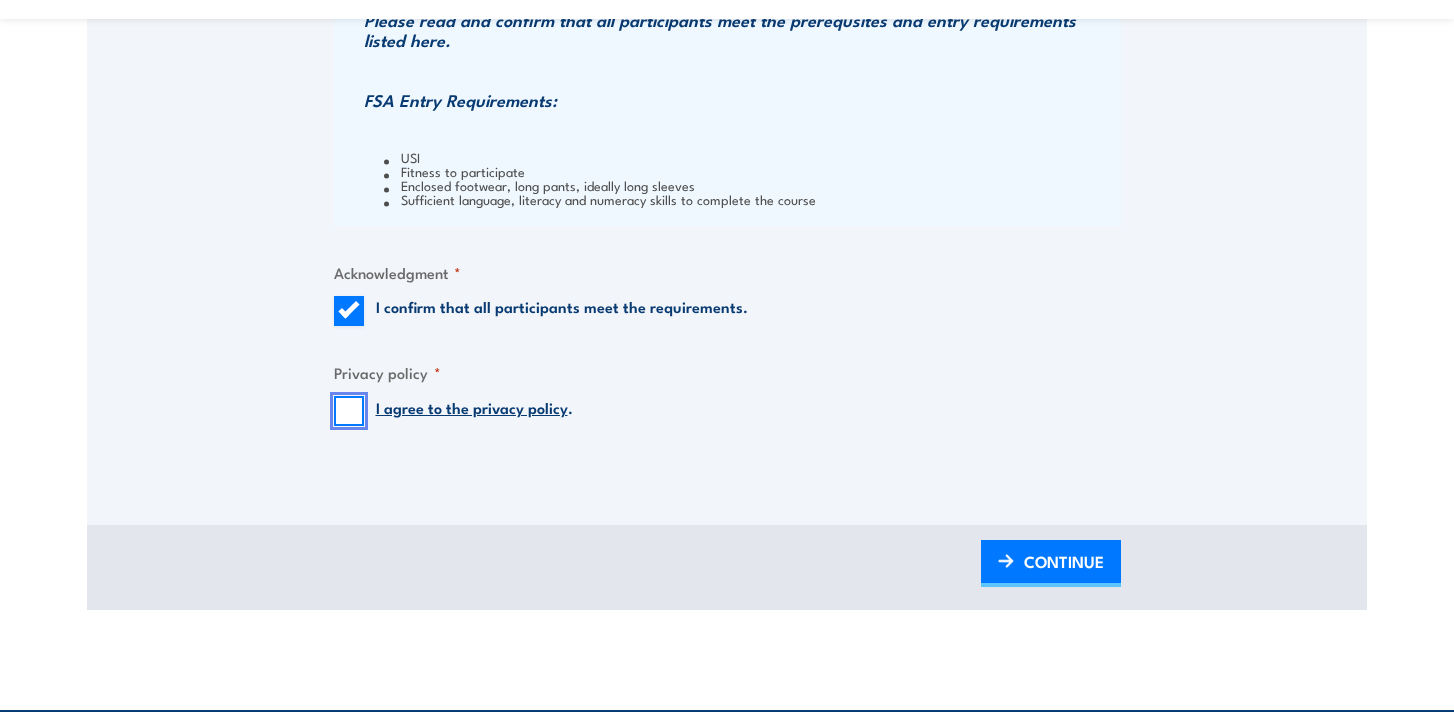 click on "I agree to the privacy policy ." at bounding box center (349, 411) 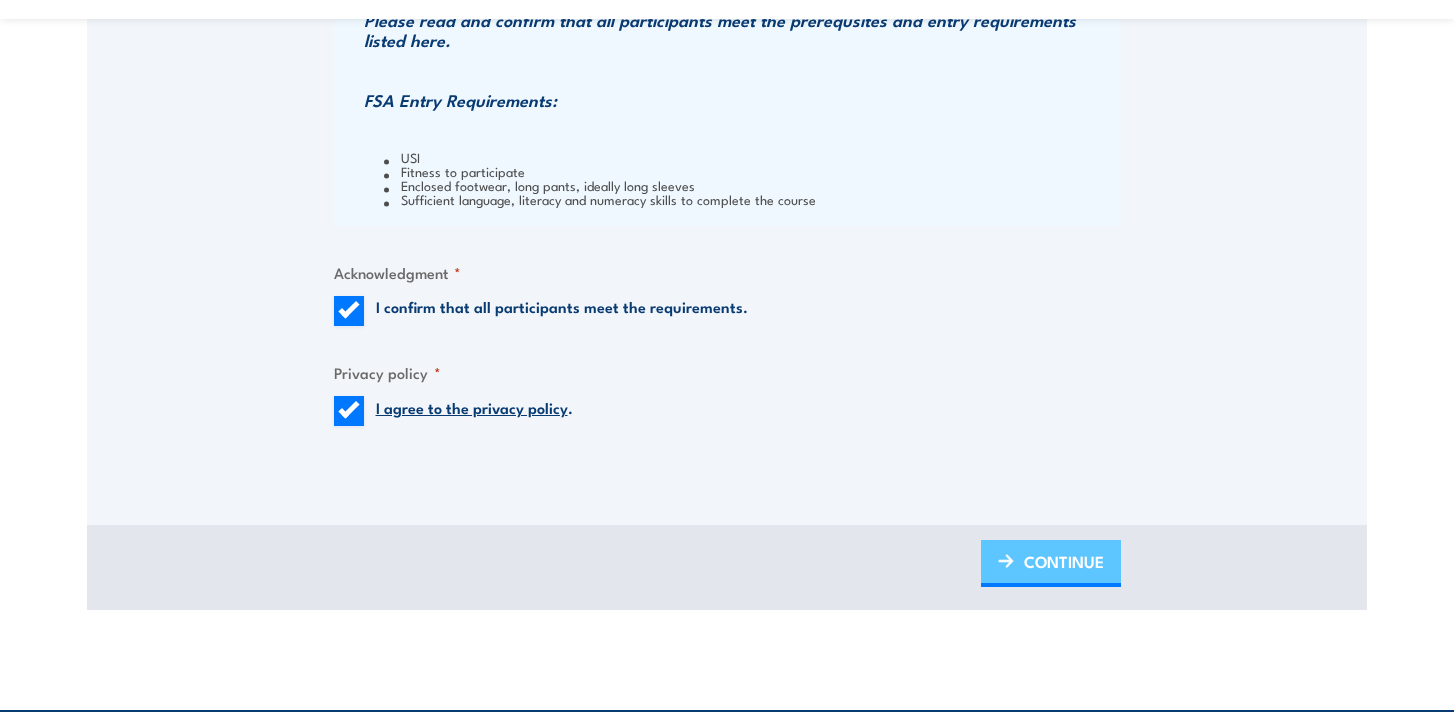 click on "CONTINUE" at bounding box center [1064, 561] 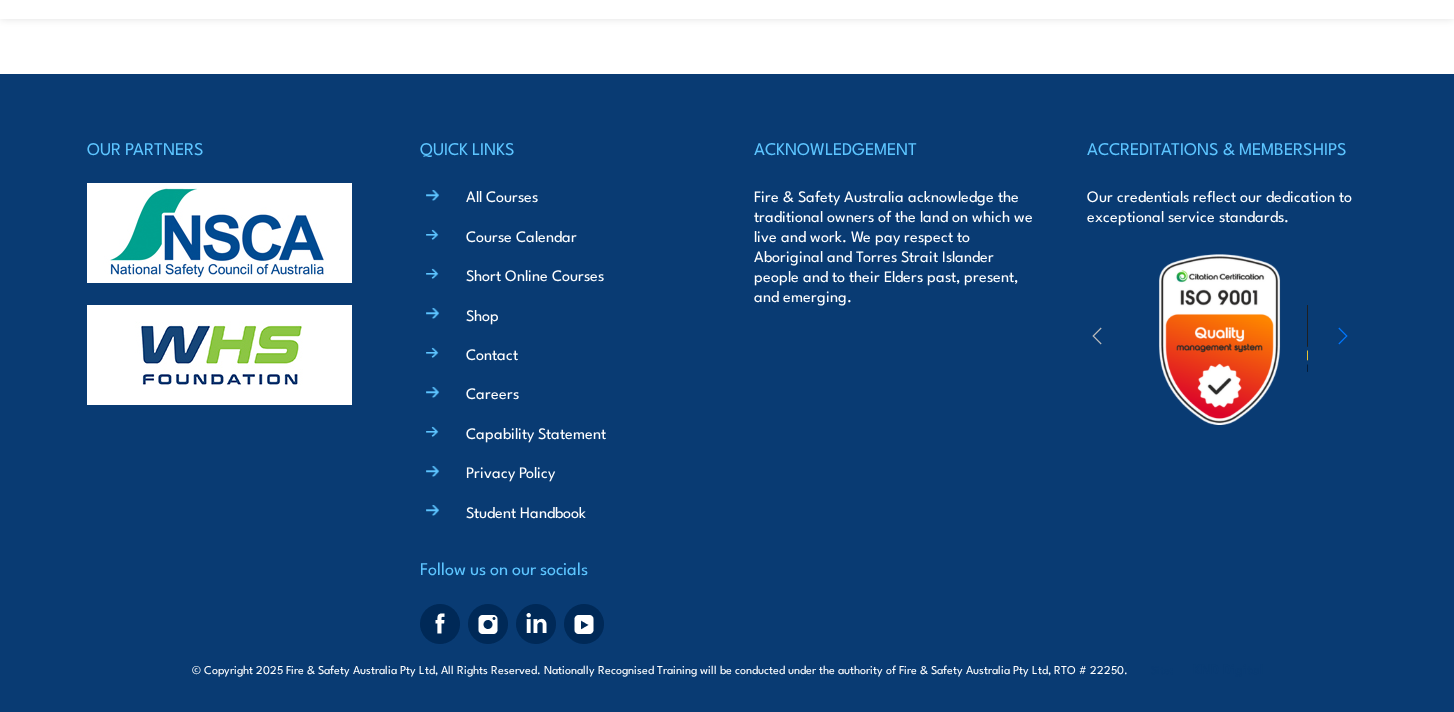 scroll, scrollTop: 1184, scrollLeft: 0, axis: vertical 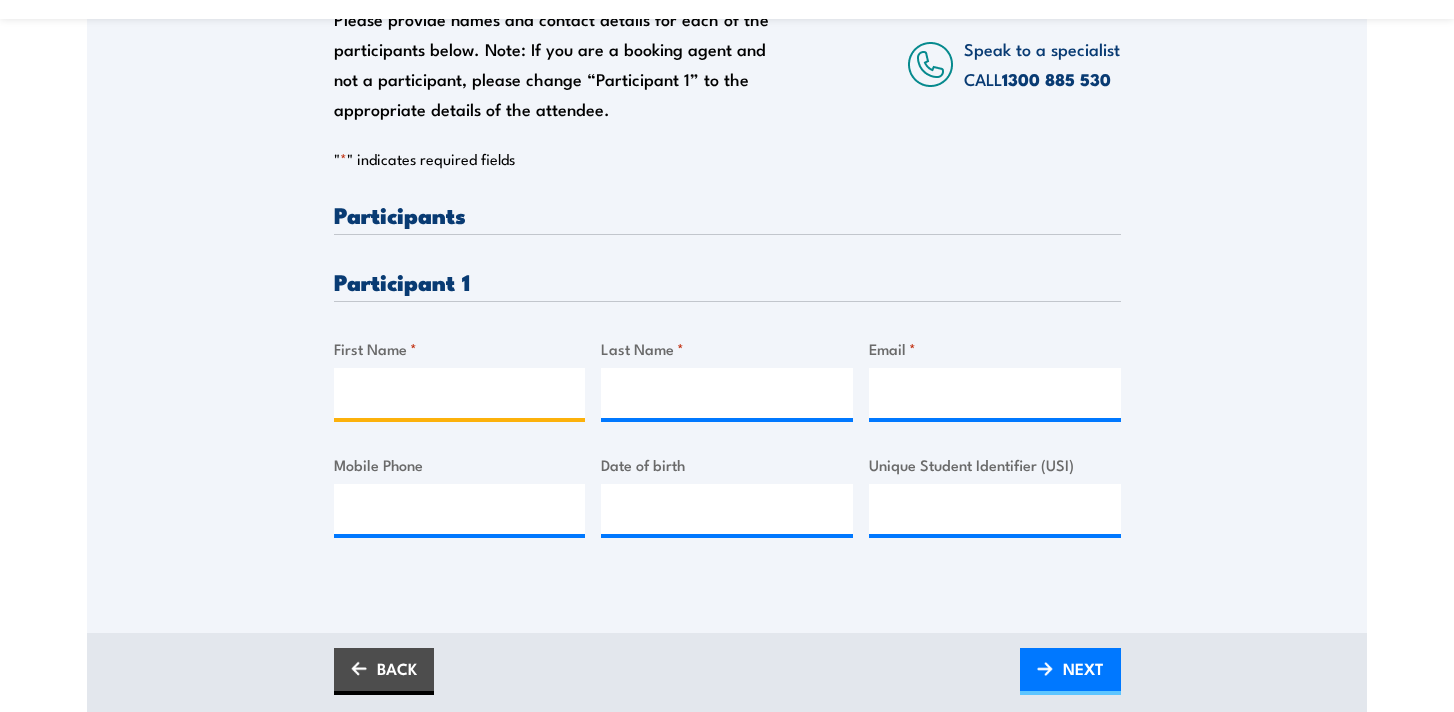 click on "First Name *" at bounding box center (460, 393) 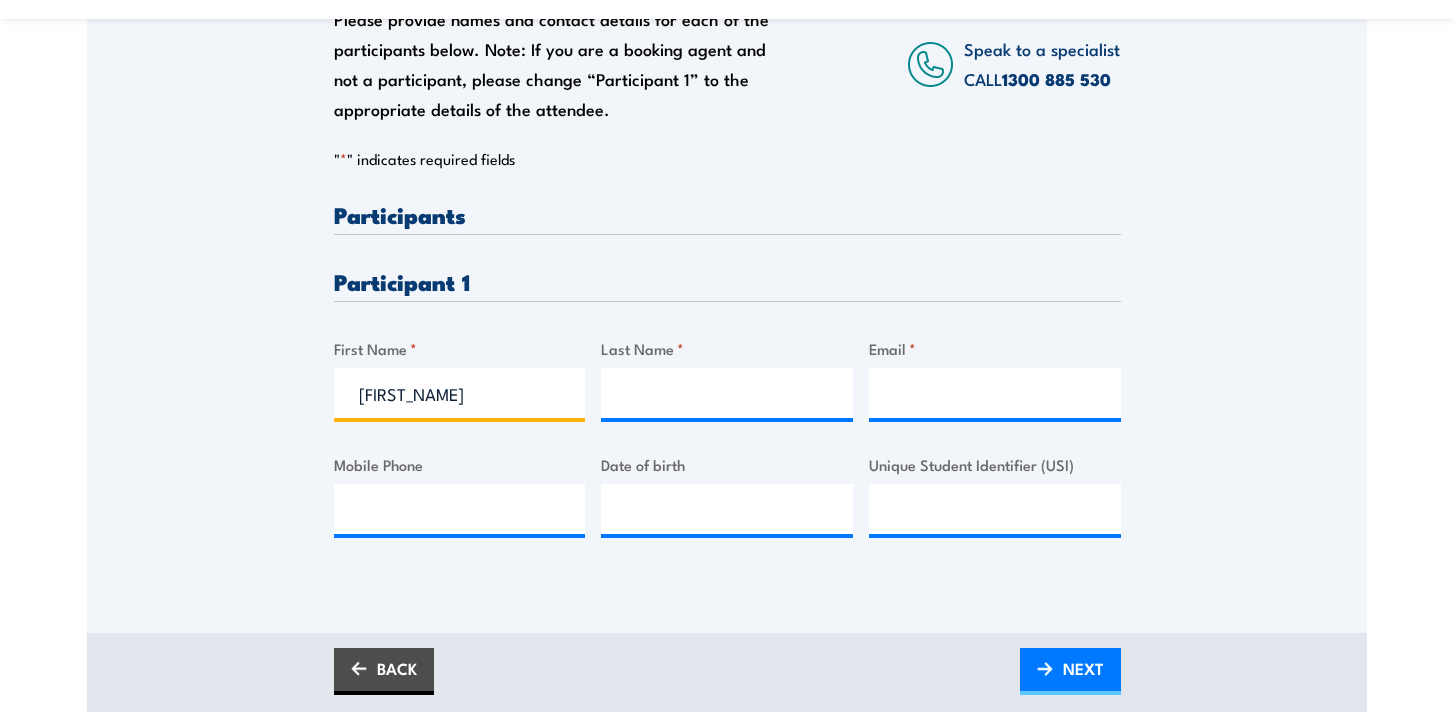 type on "Wojciech" 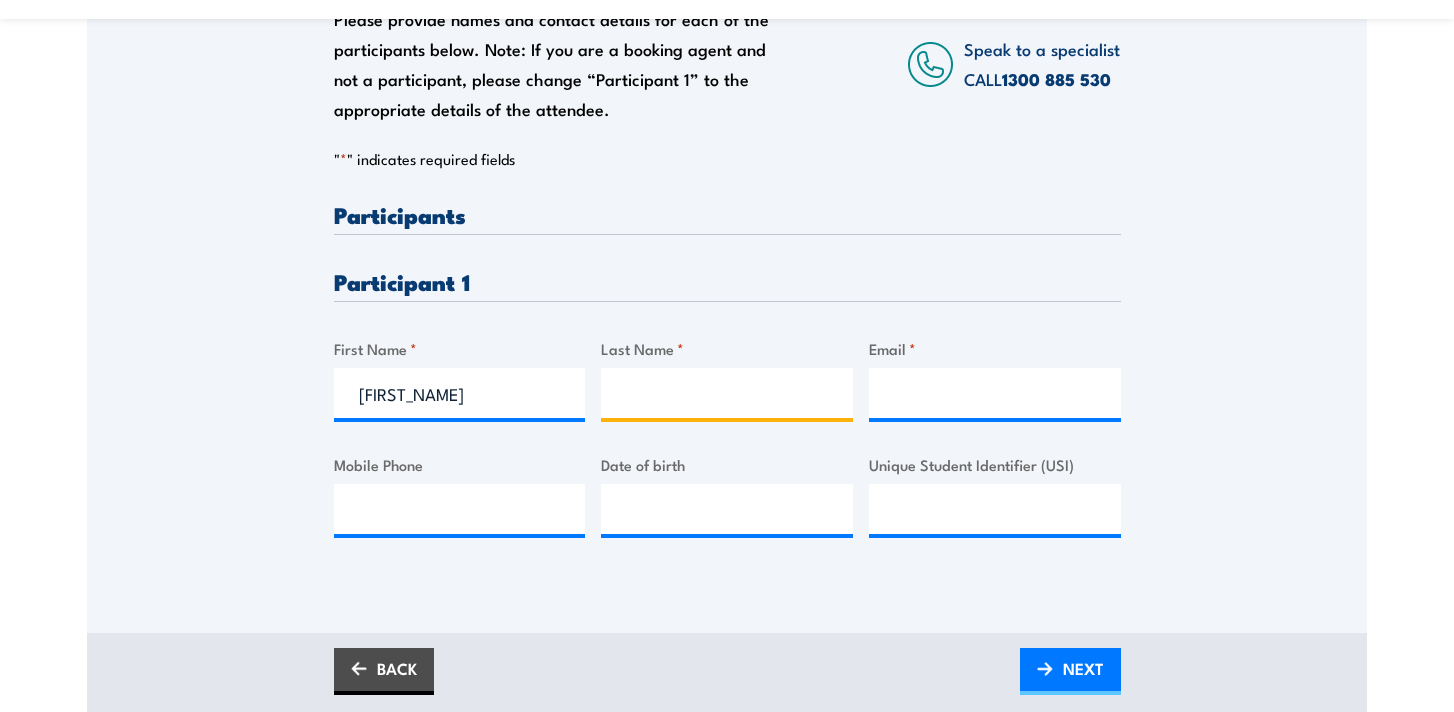 click on "Last Name *" at bounding box center [727, 393] 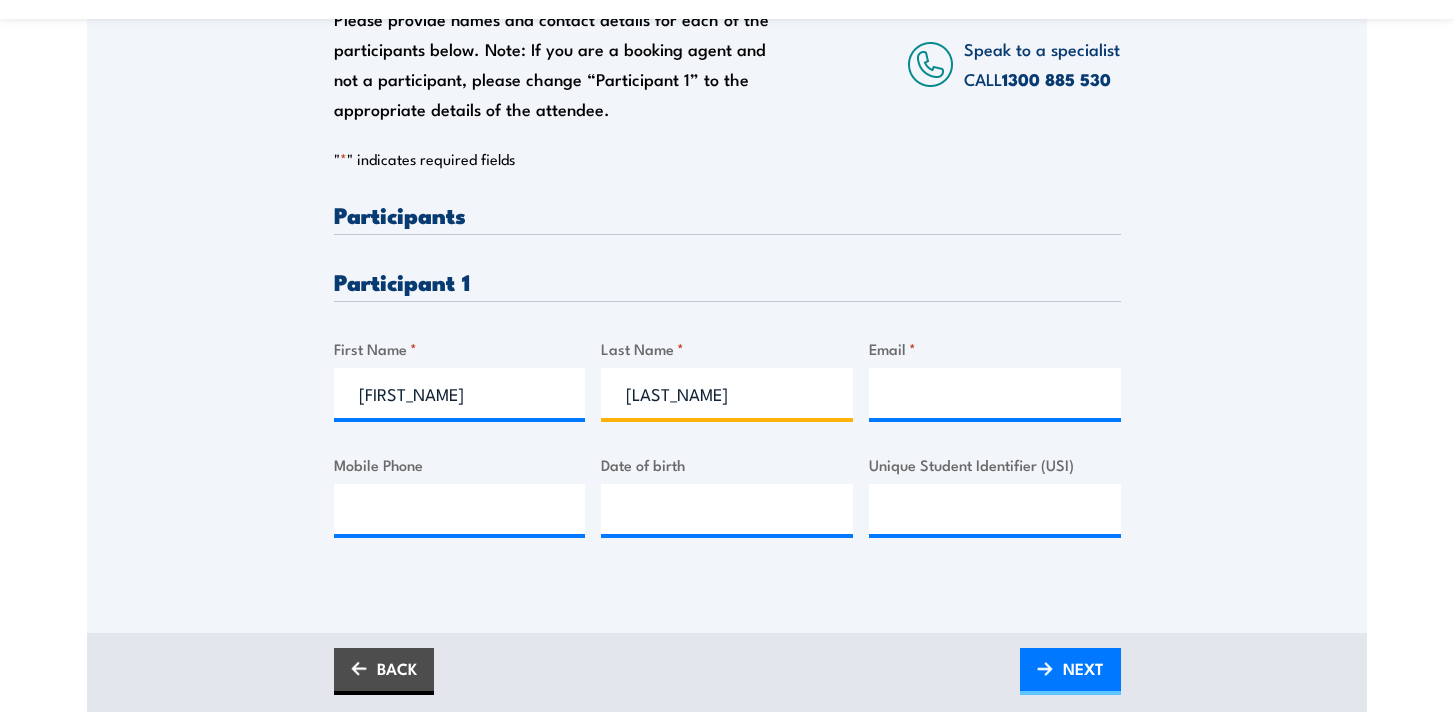 type on "Zurawski" 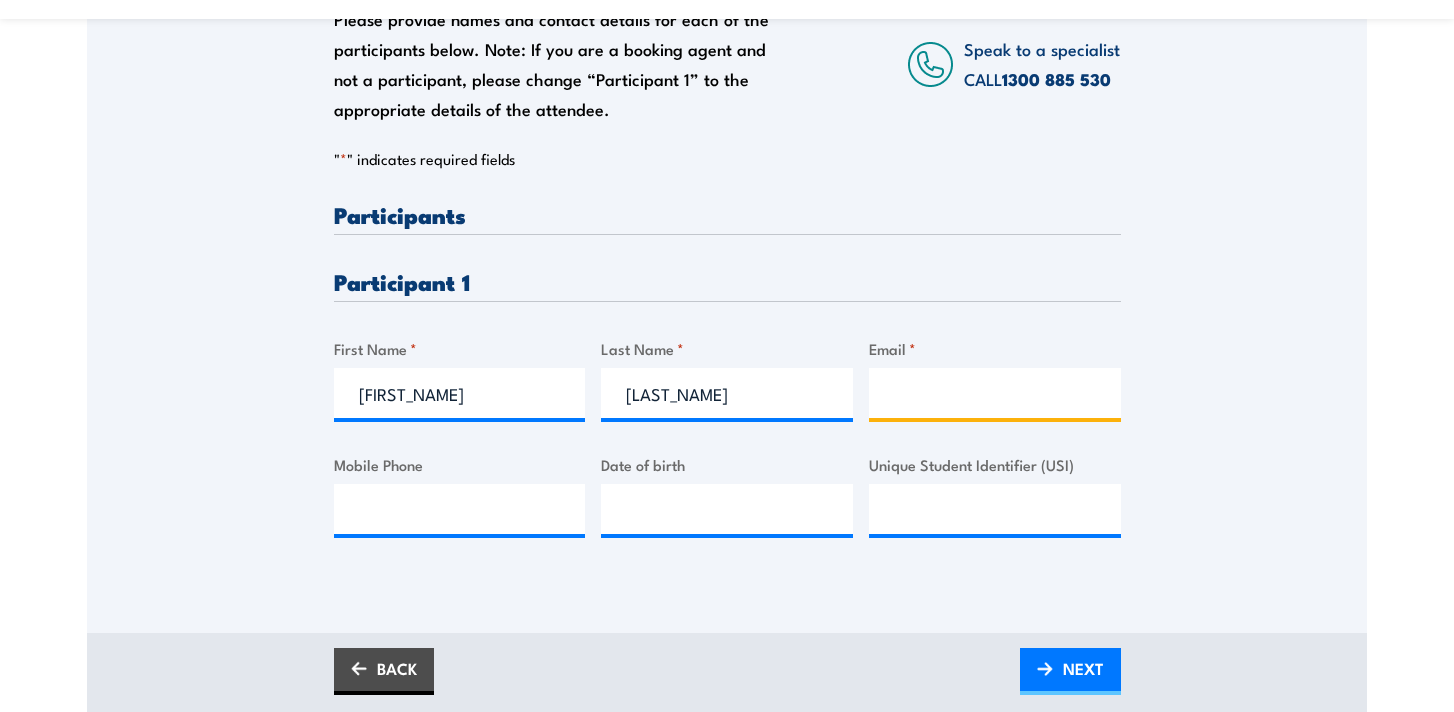 click on "Email *" at bounding box center (995, 393) 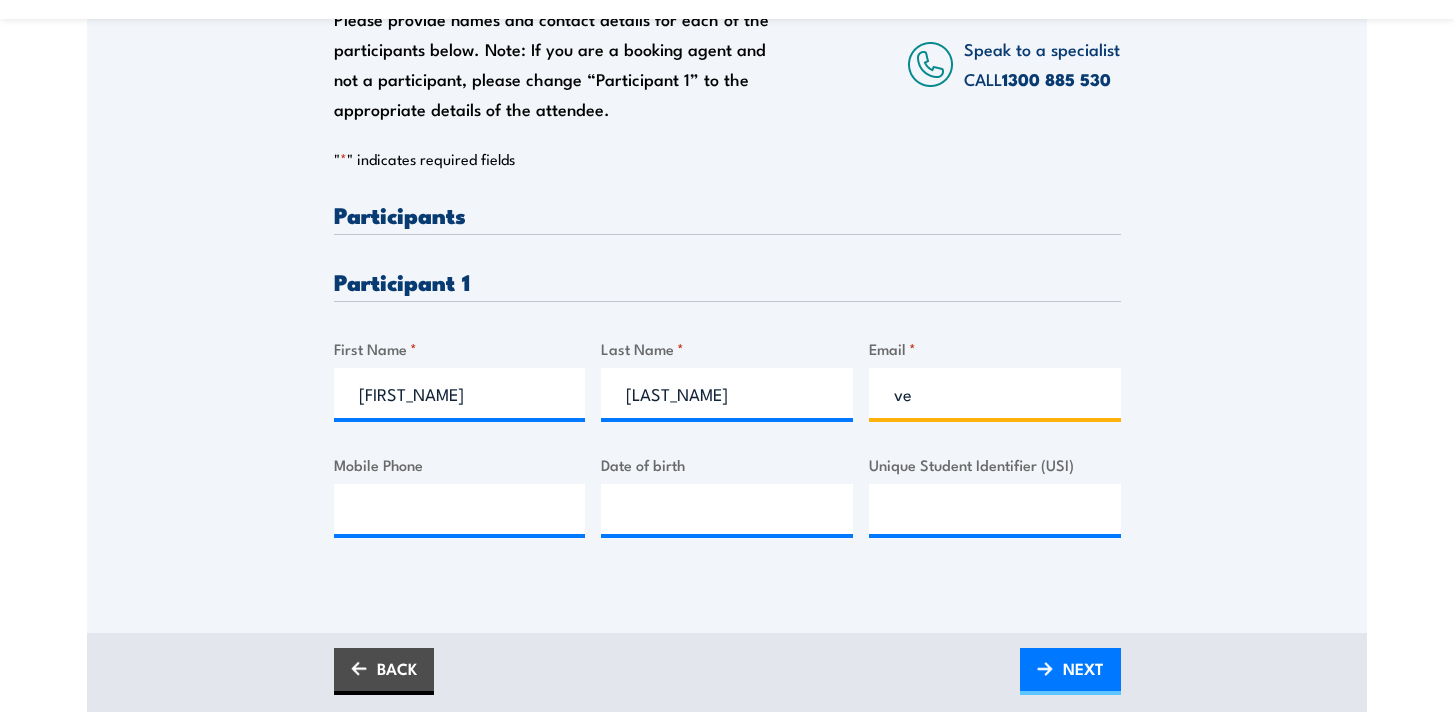 type on "v" 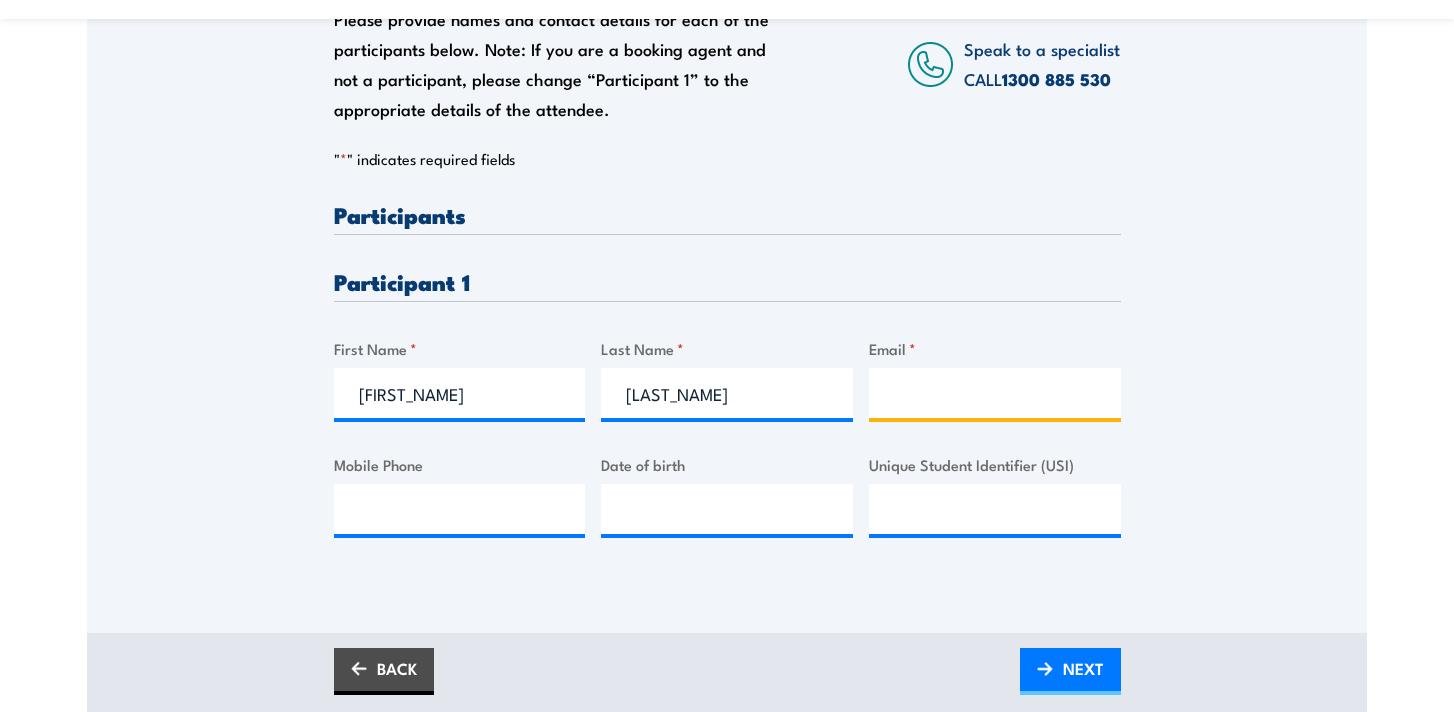 paste on "veezurawski@gmail.com" 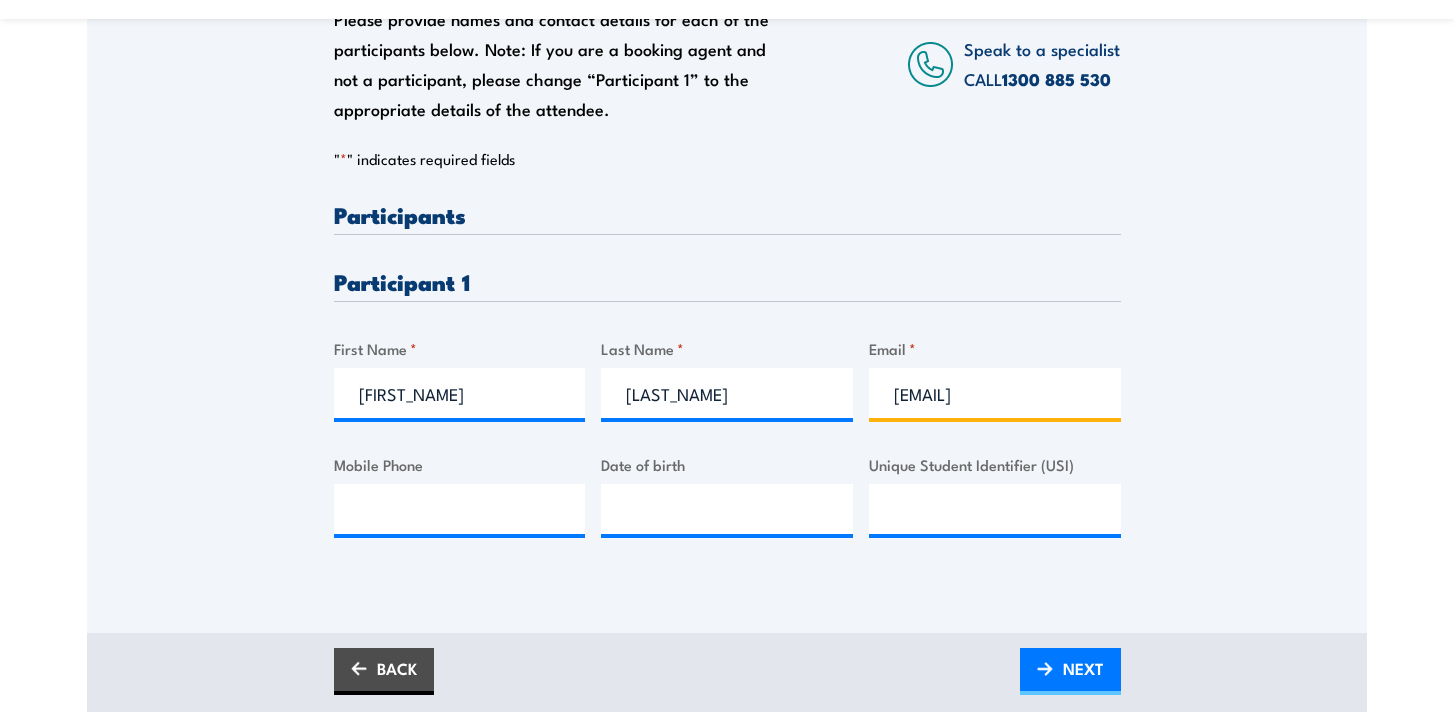 scroll, scrollTop: 0, scrollLeft: 8, axis: horizontal 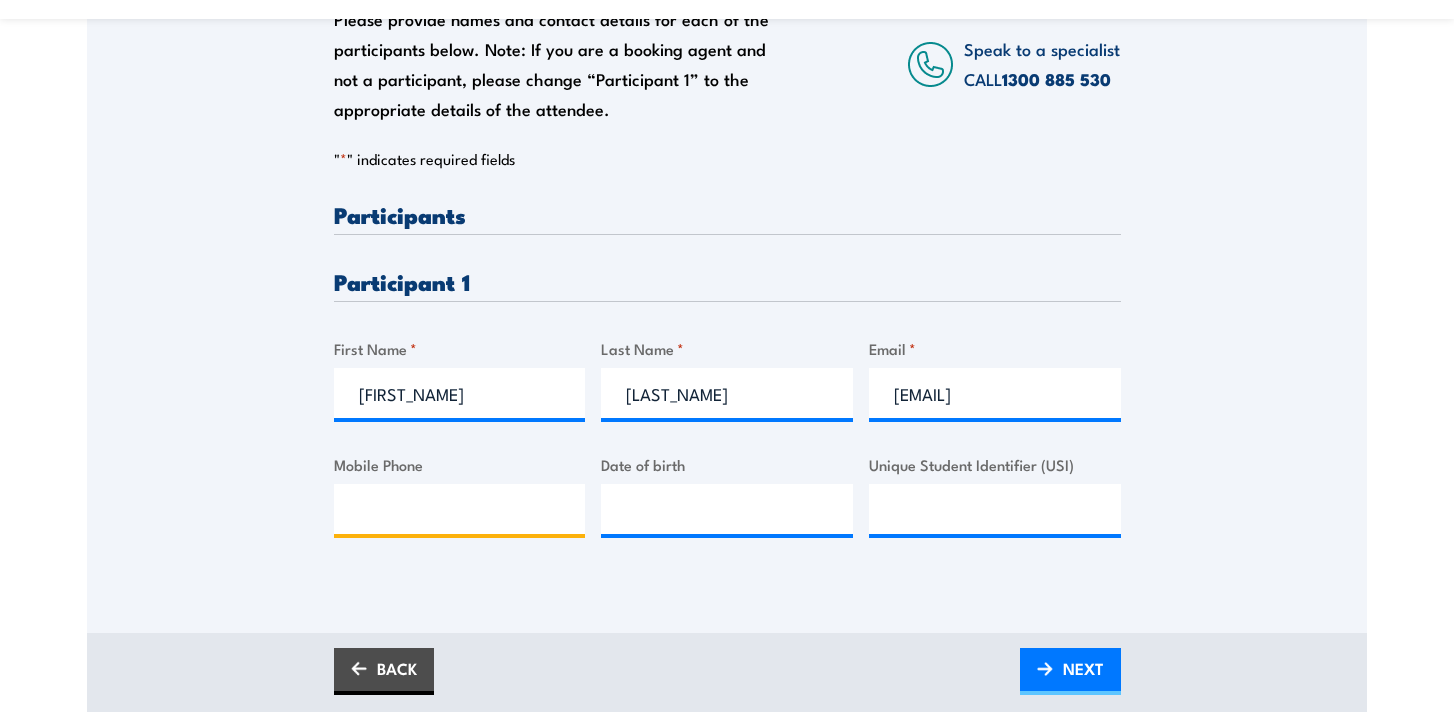 click on "Mobile Phone" at bounding box center [460, 509] 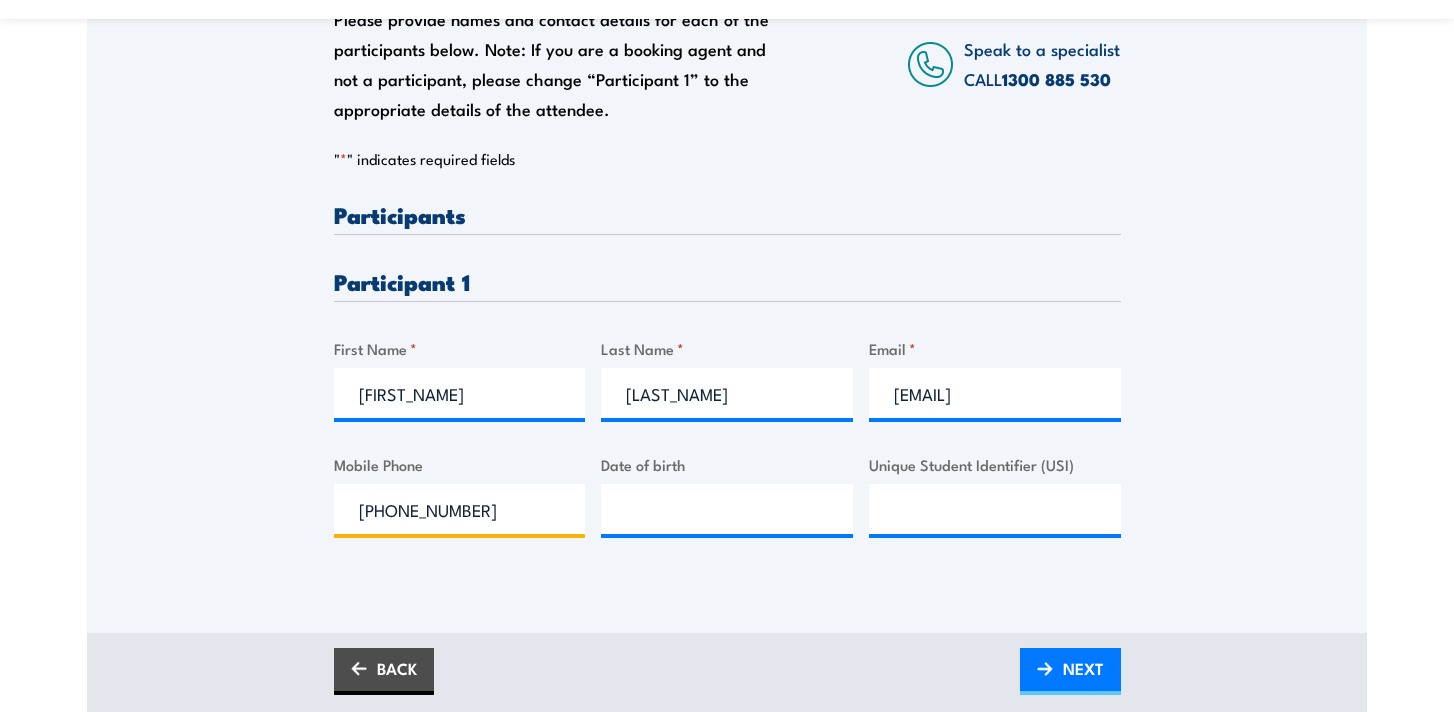 type on "0477 631 635" 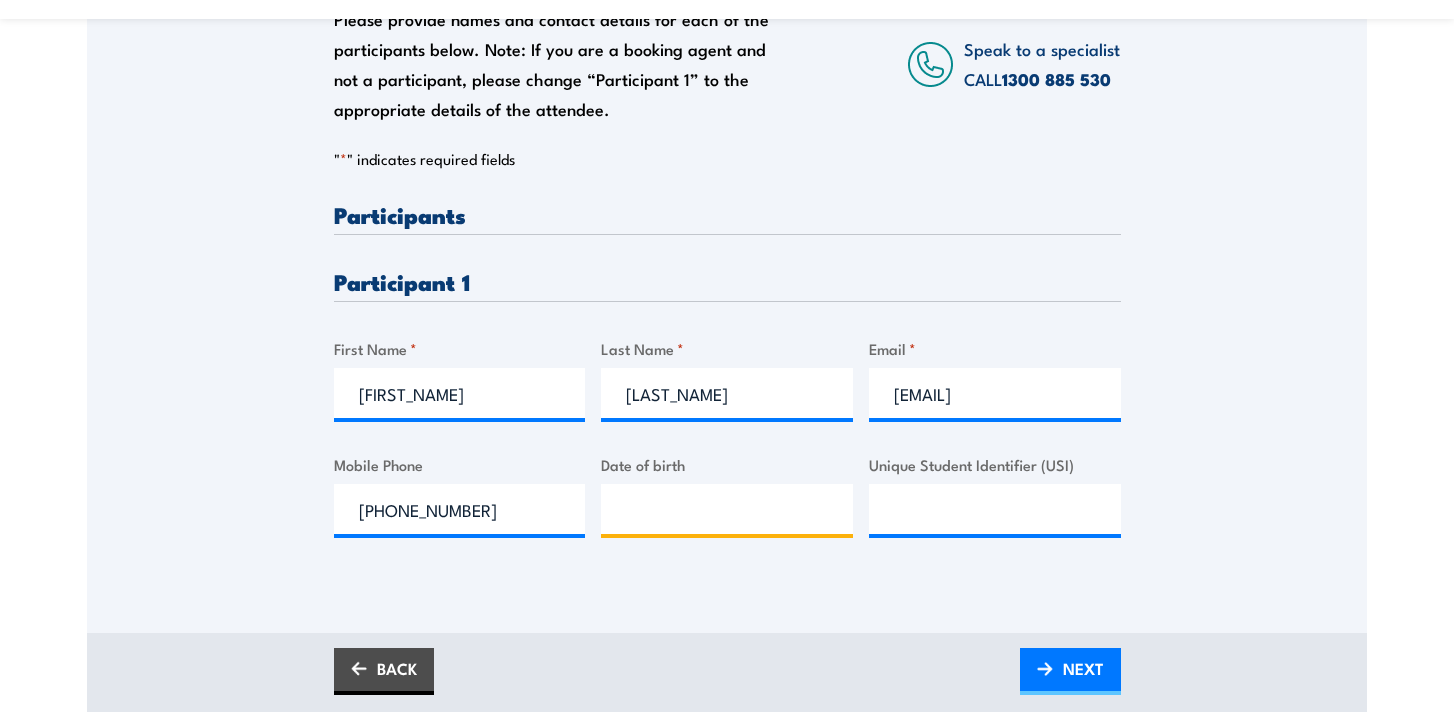 click on "Date of birth" at bounding box center (727, 509) 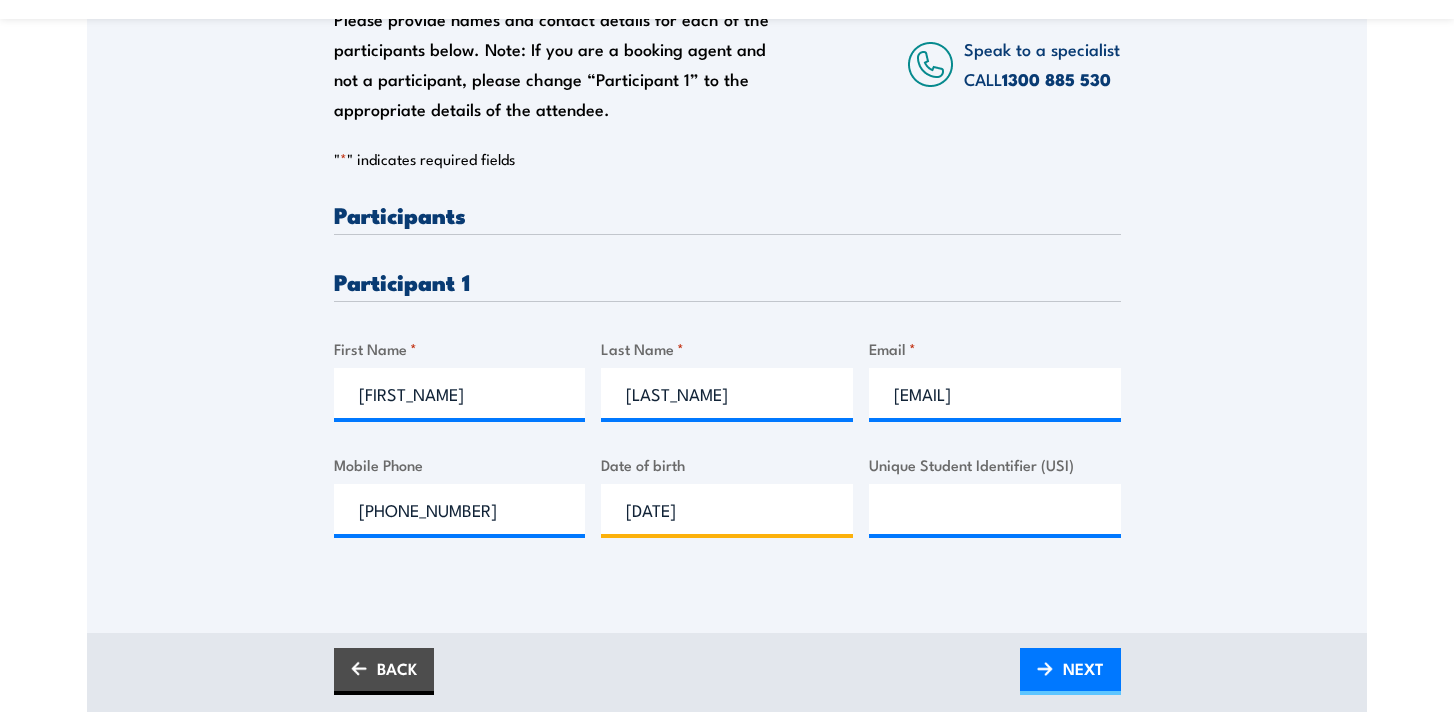 type on "07/06/1974" 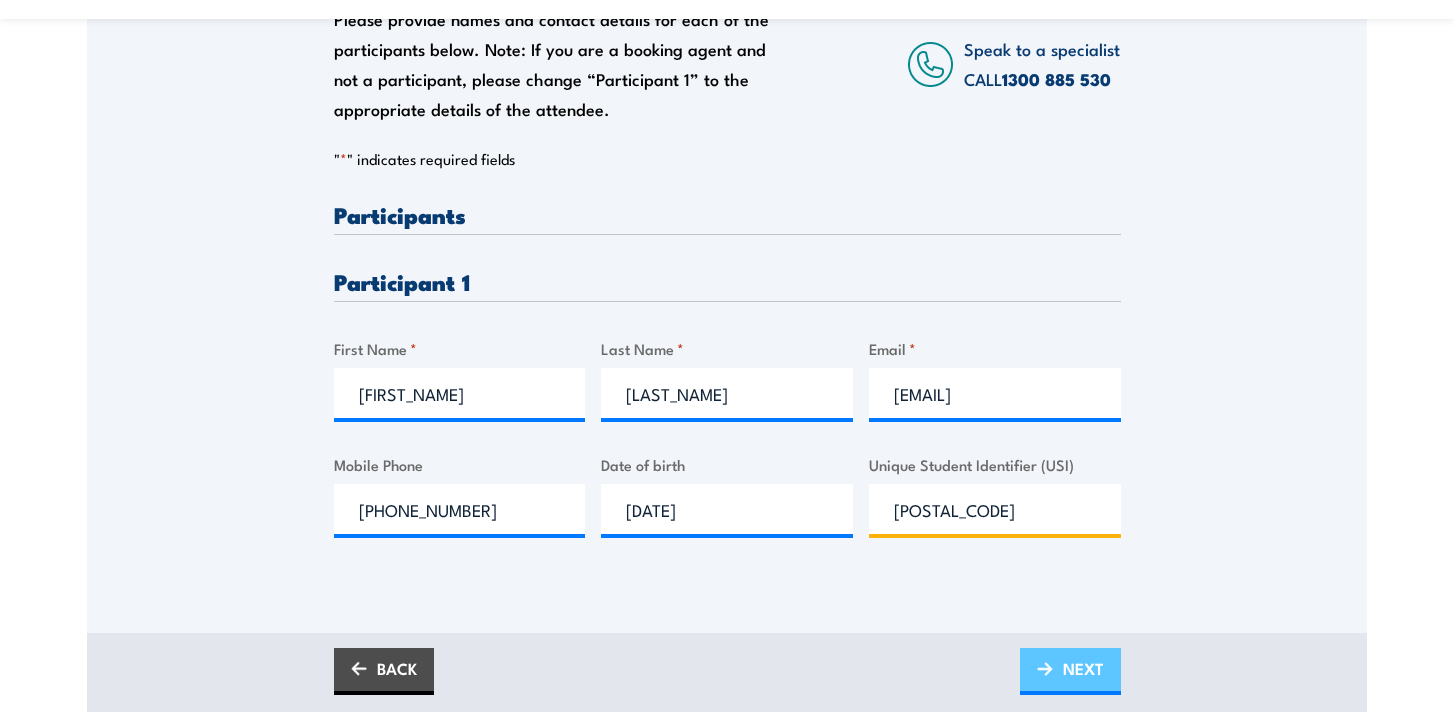 type on "V8J62K738Q" 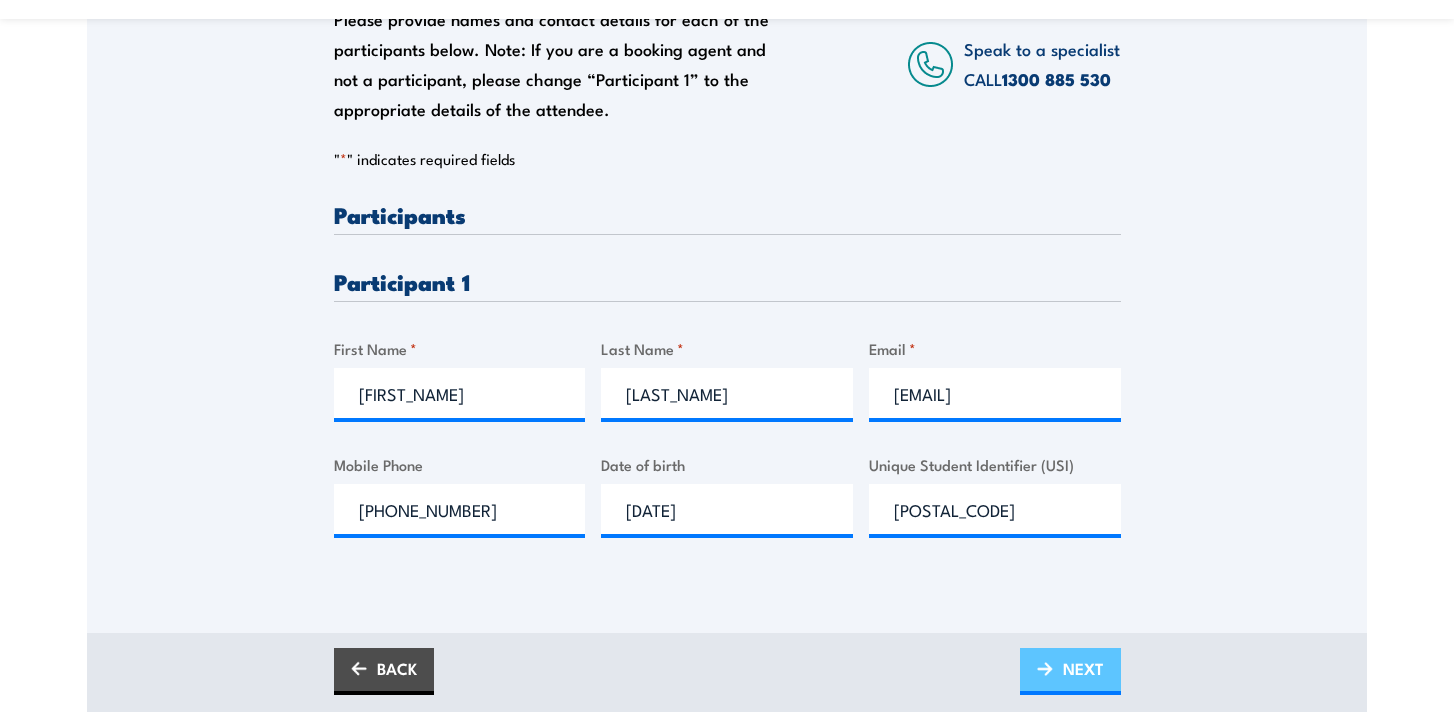 click on "NEXT" at bounding box center [1083, 668] 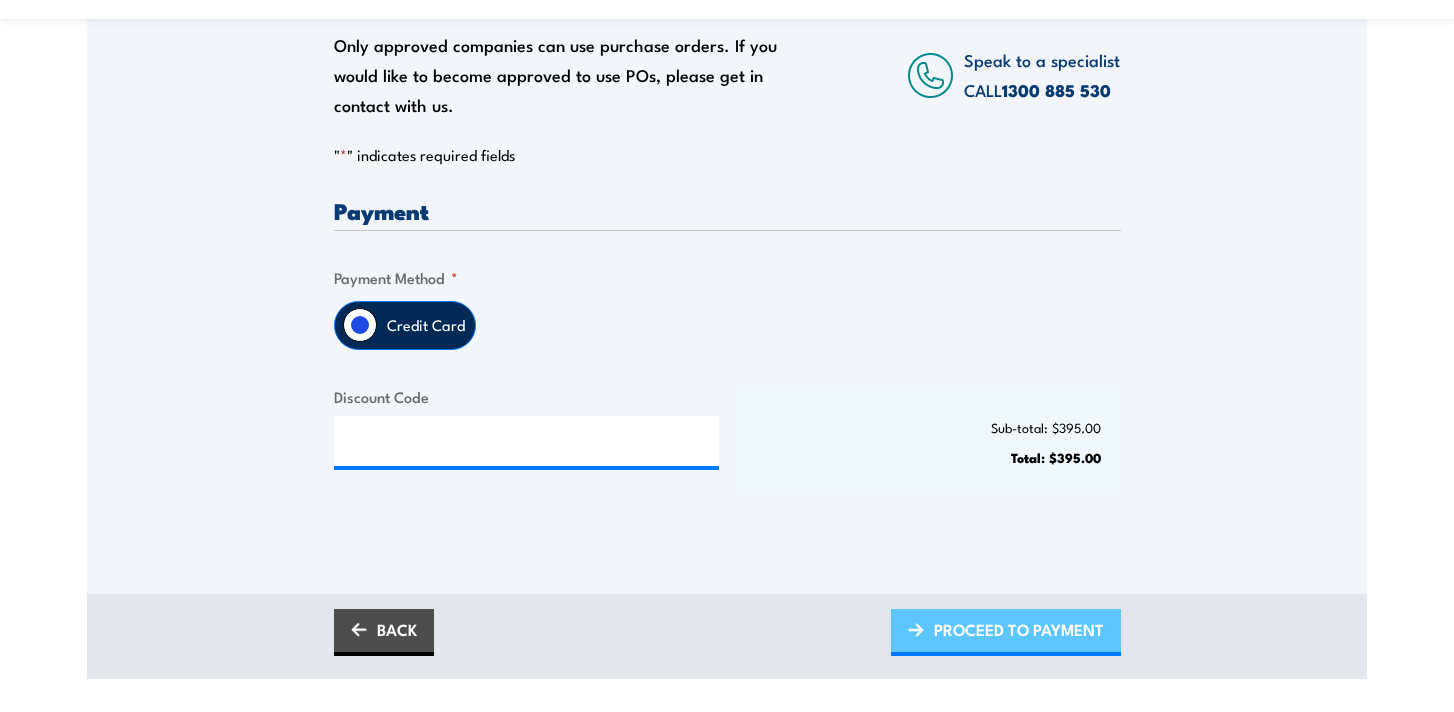 scroll, scrollTop: 120, scrollLeft: 0, axis: vertical 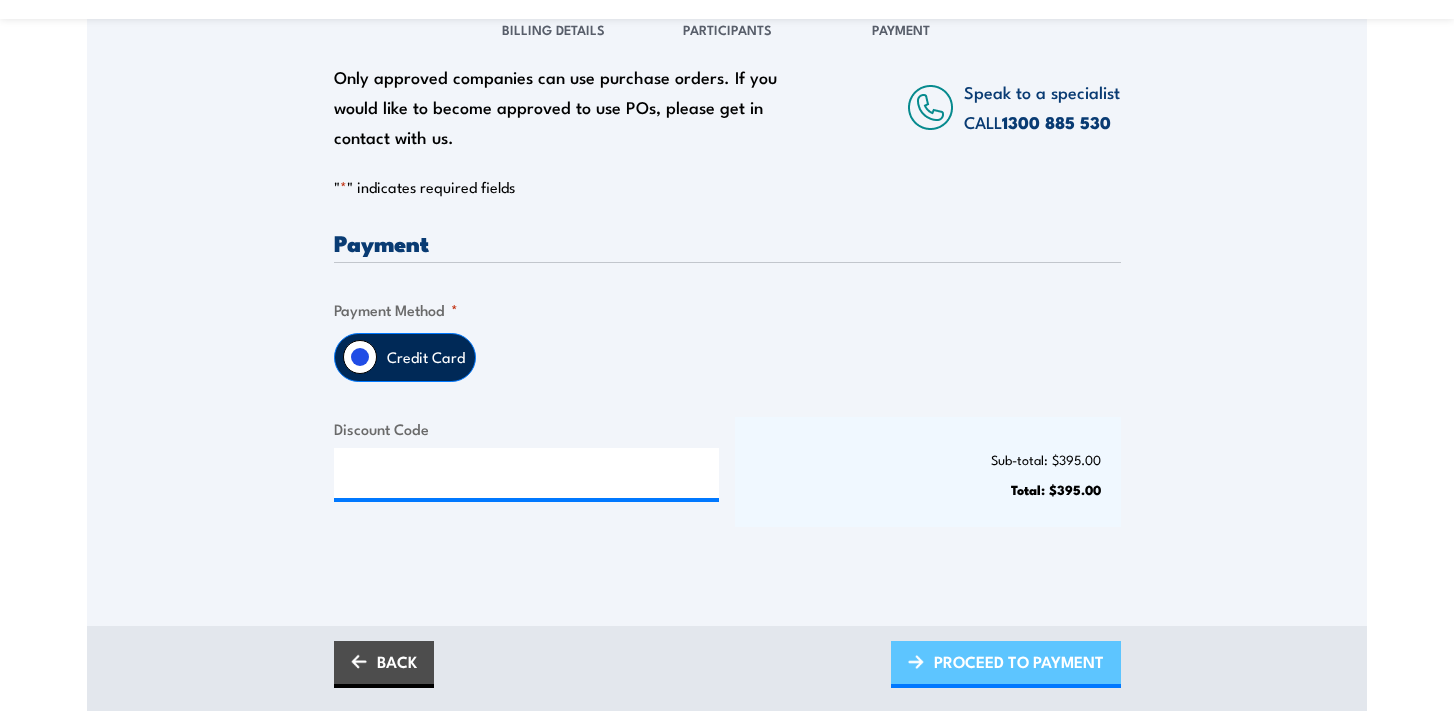 click on "PROCEED TO PAYMENT" at bounding box center [1019, 661] 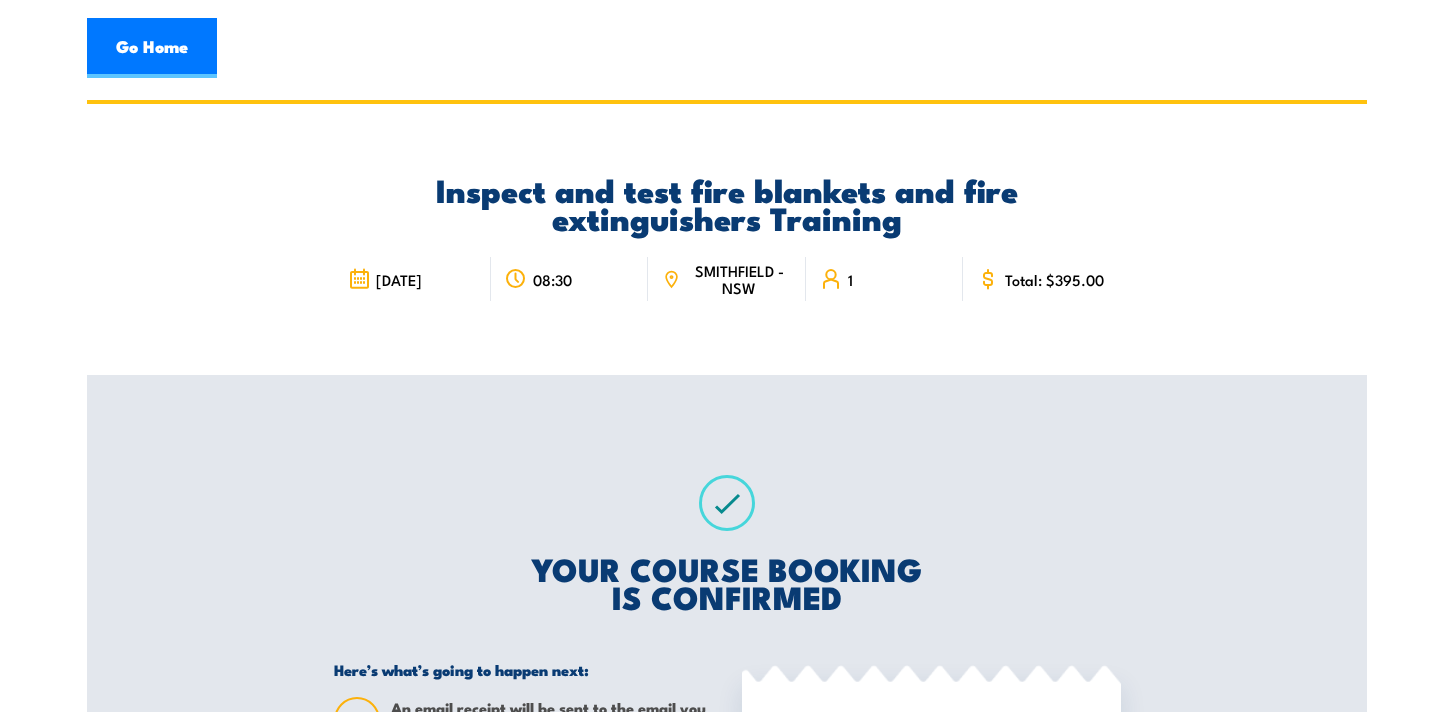 scroll, scrollTop: 0, scrollLeft: 0, axis: both 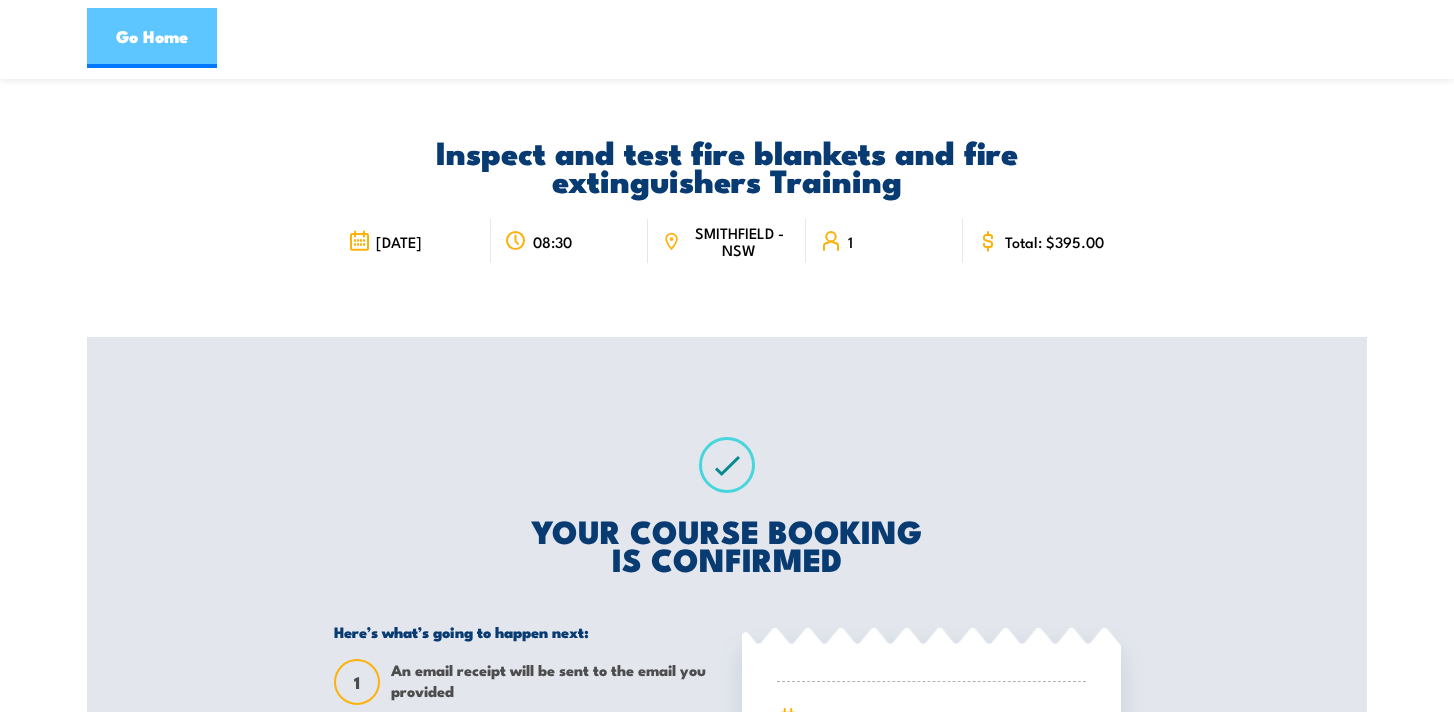 click on "Go Home" at bounding box center (152, 38) 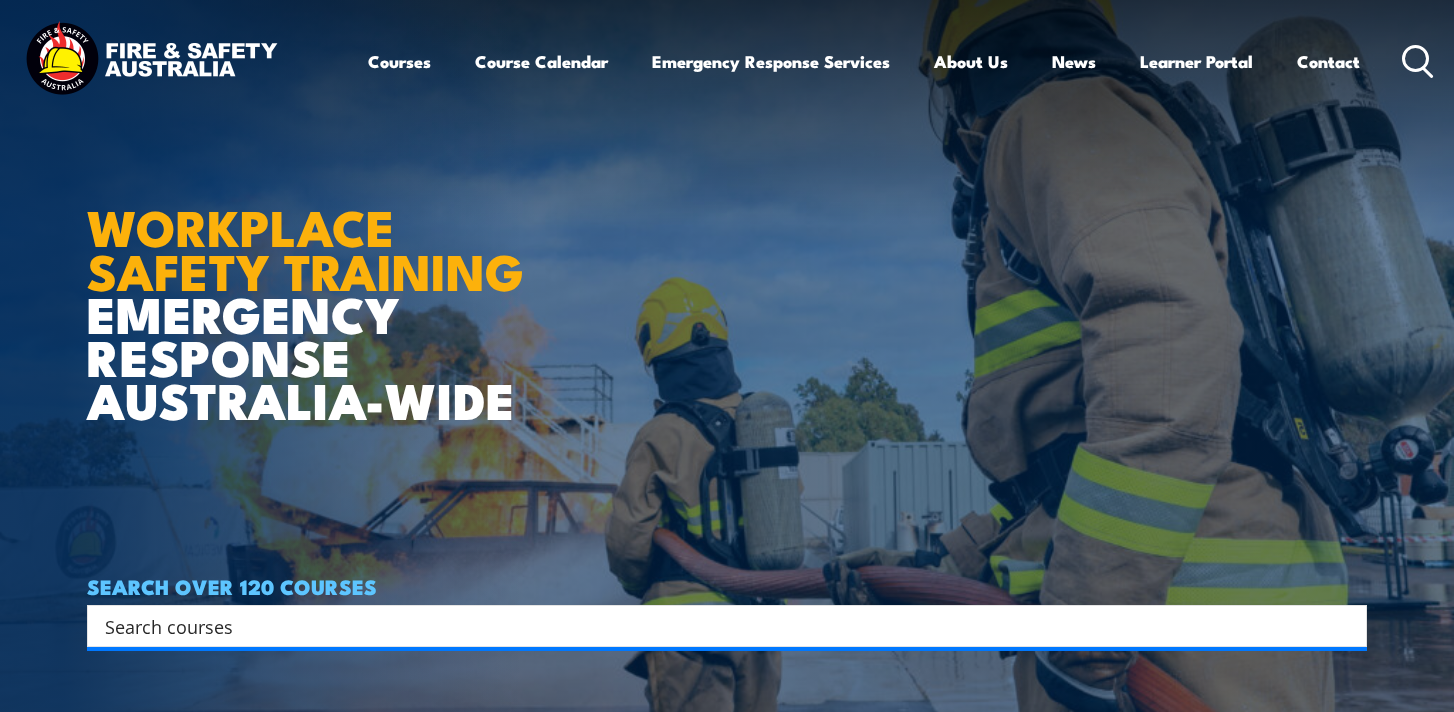 scroll, scrollTop: 0, scrollLeft: 0, axis: both 